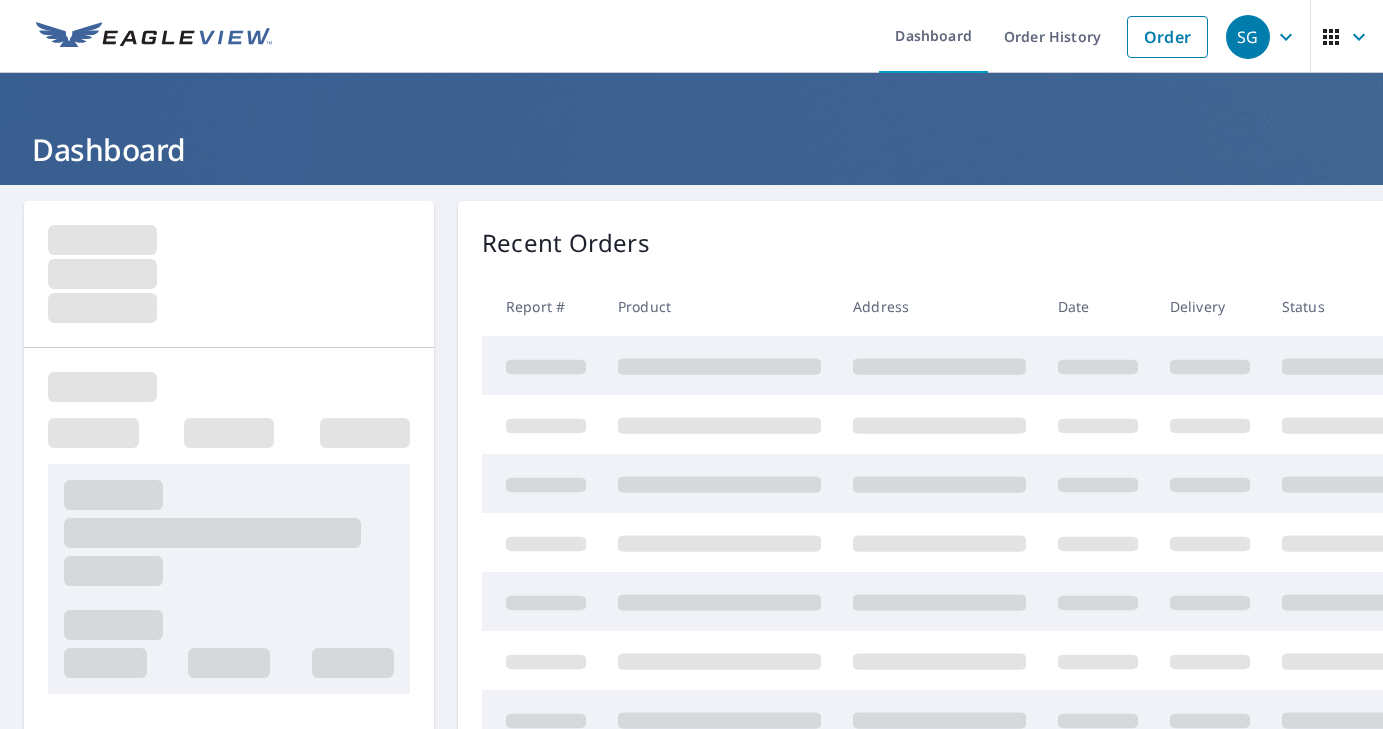 scroll, scrollTop: 0, scrollLeft: 0, axis: both 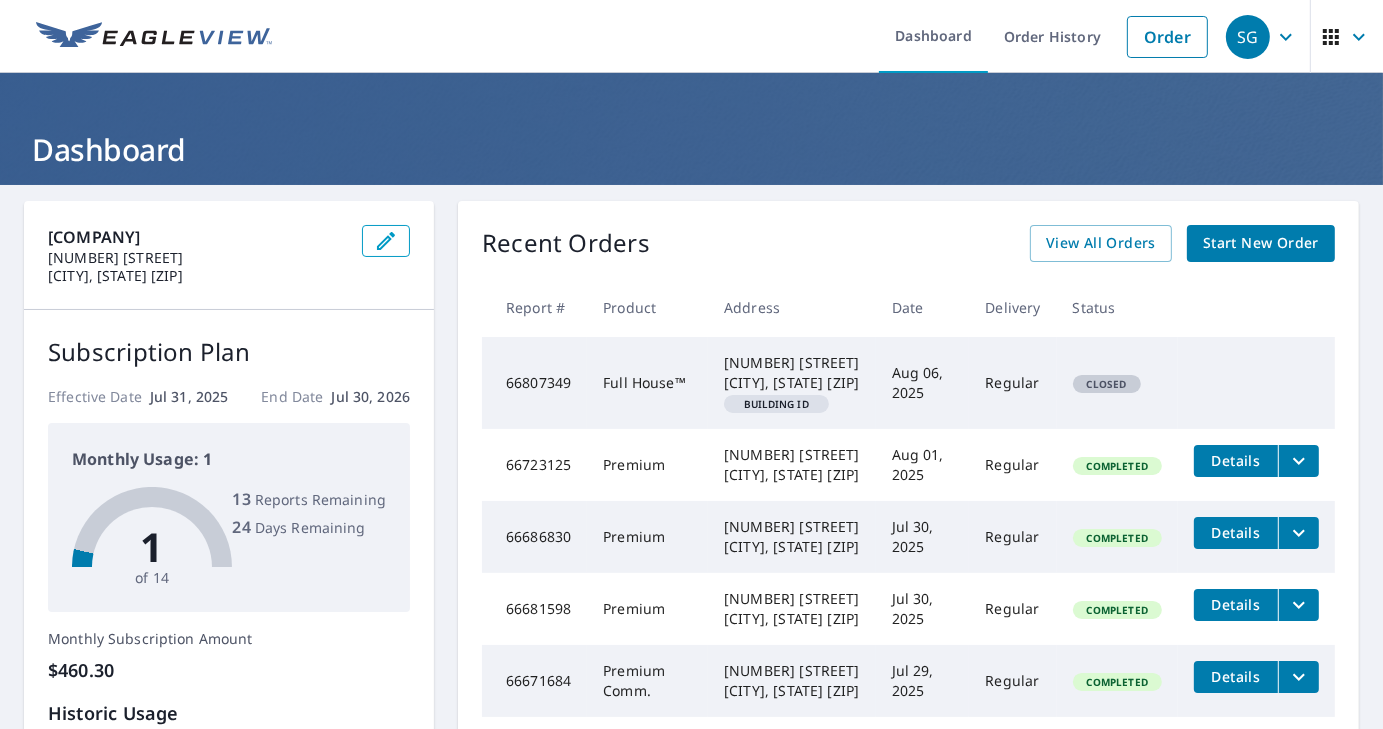 click on "Start New Order" at bounding box center (1261, 243) 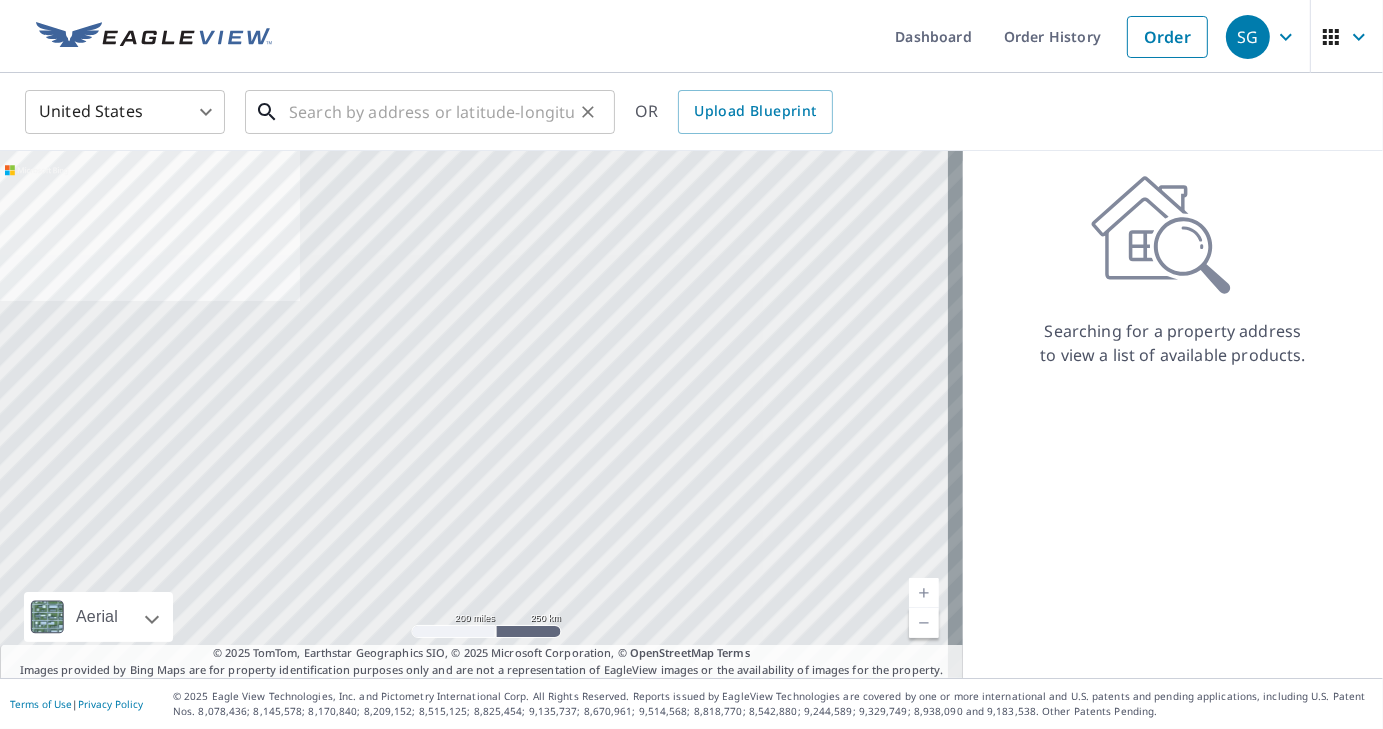 click at bounding box center (431, 112) 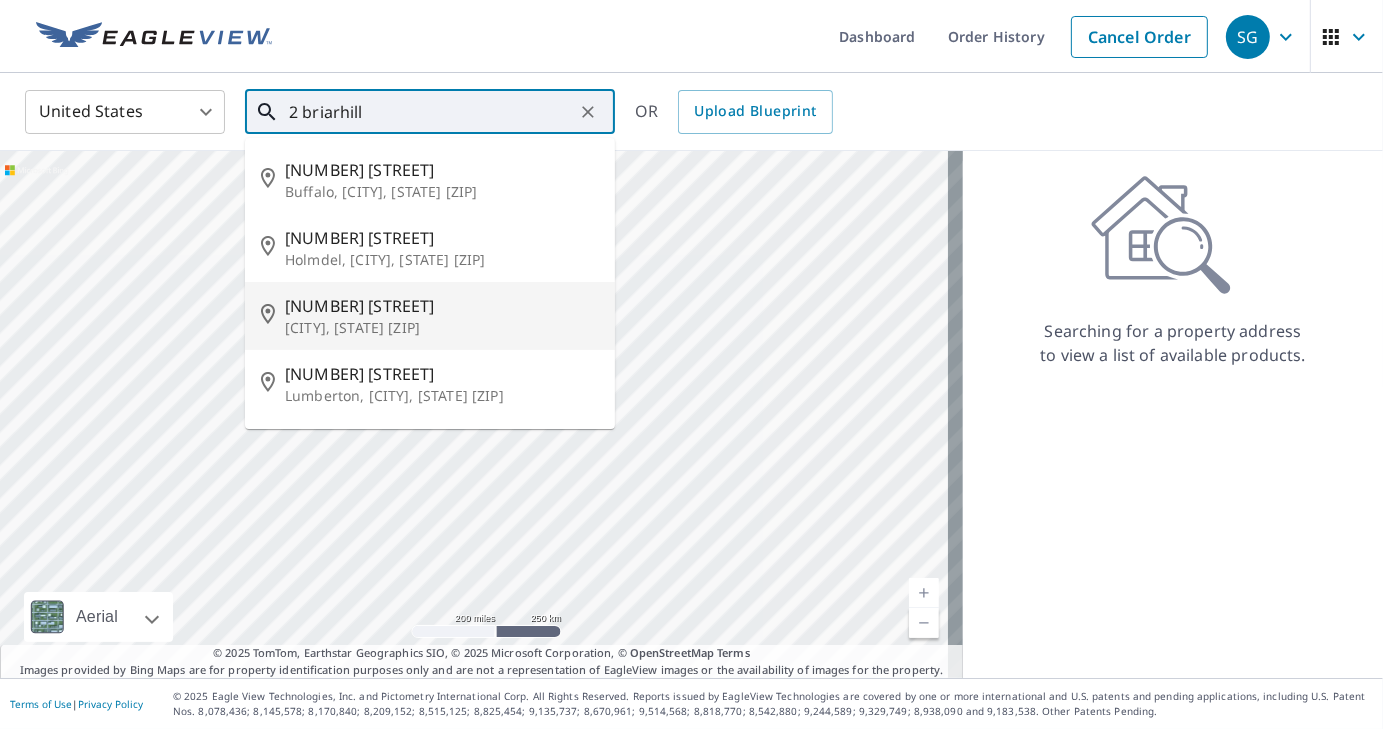 click on "[NUMBER] [STREET]" at bounding box center [442, 306] 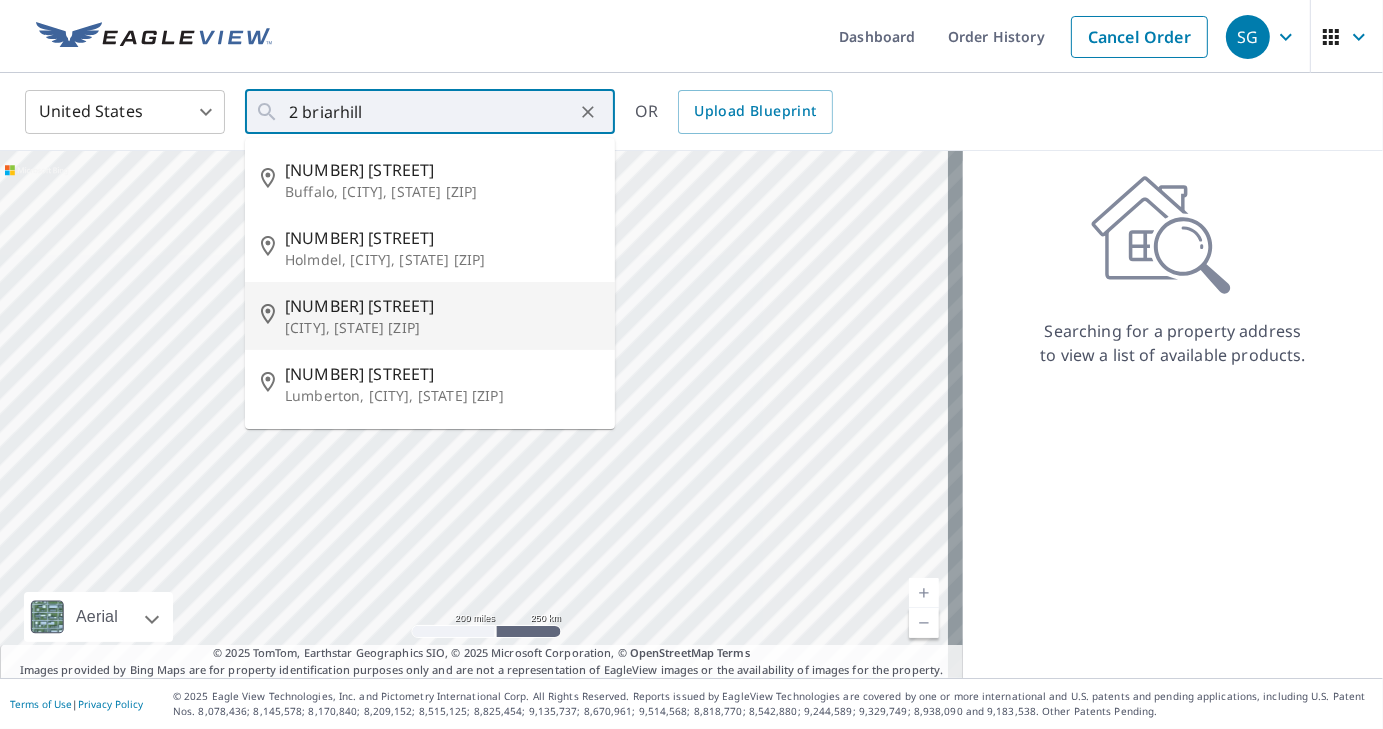 type on "[NUMBER] [STREET] [CITY], [STATE] [ZIP]" 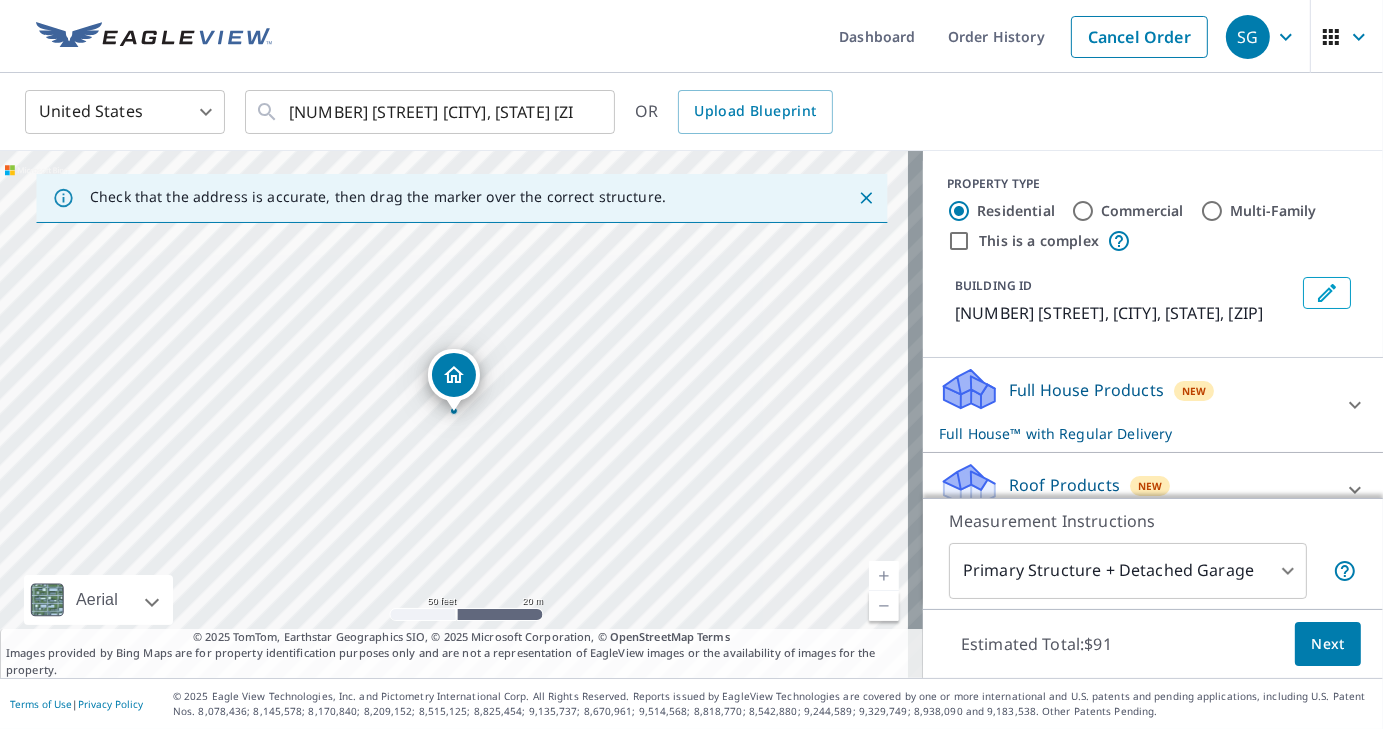 click on "Full House Products" at bounding box center [1086, 390] 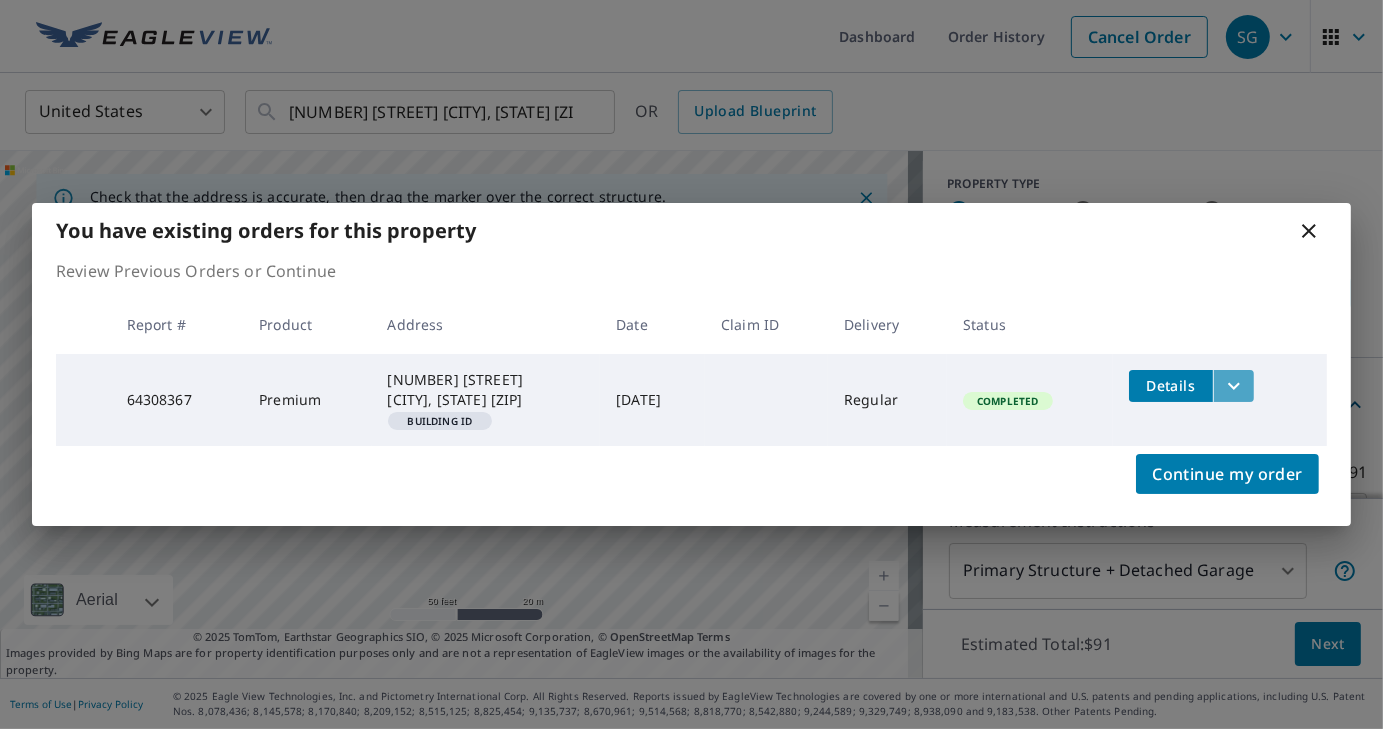 click 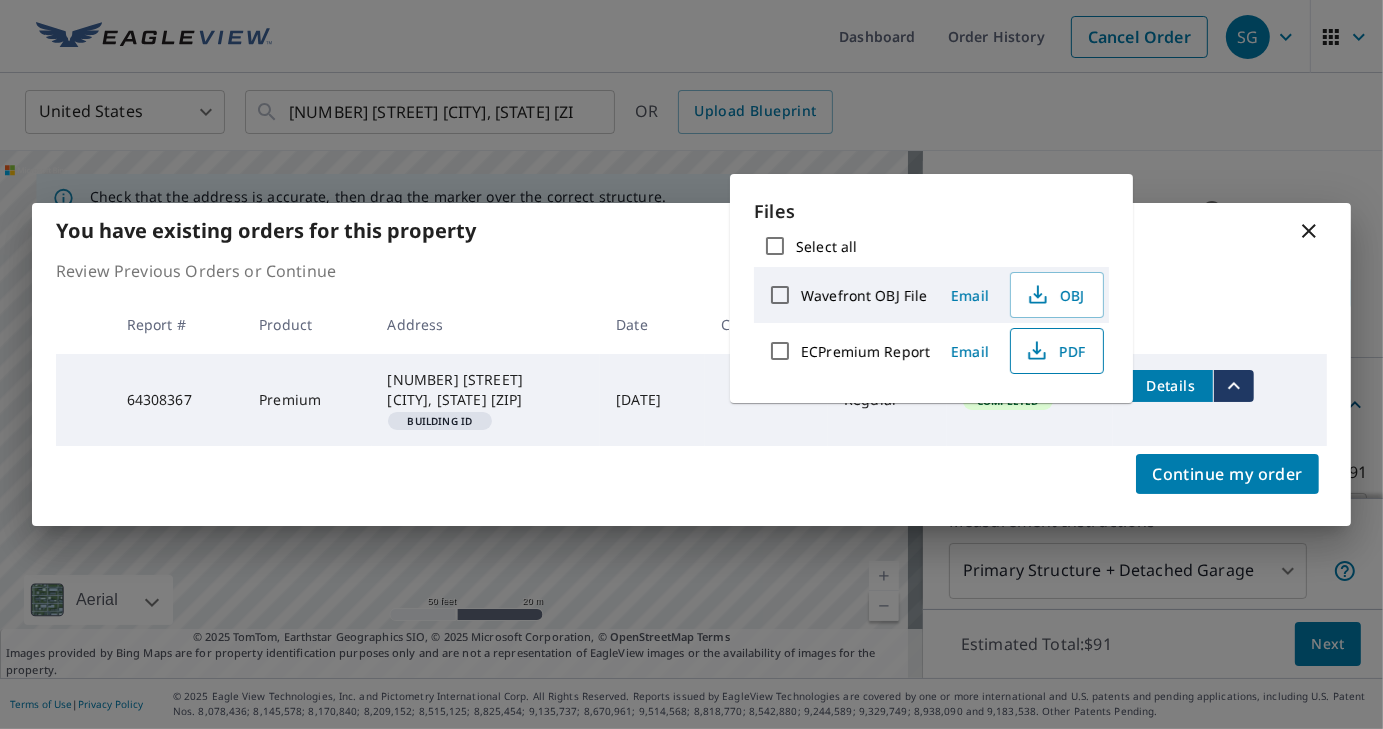 click on "PDF" at bounding box center (1055, 351) 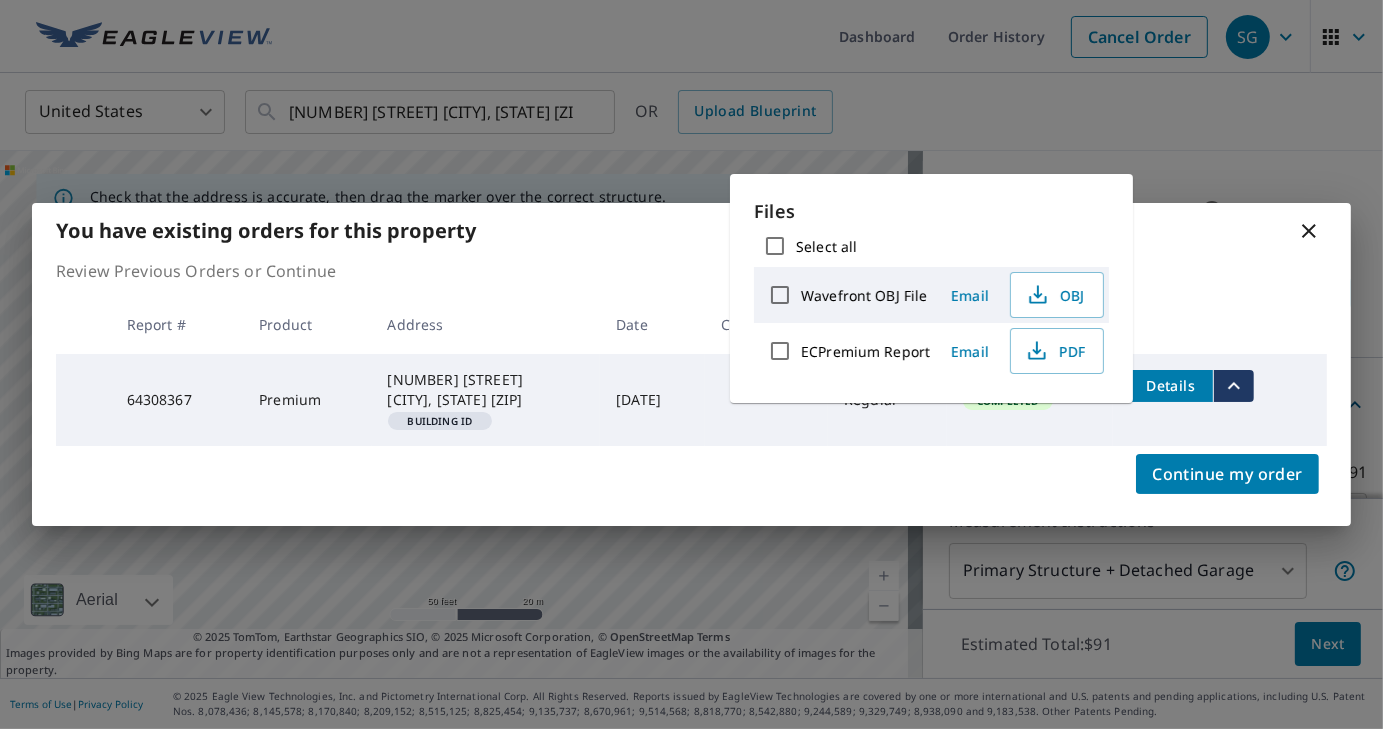 click 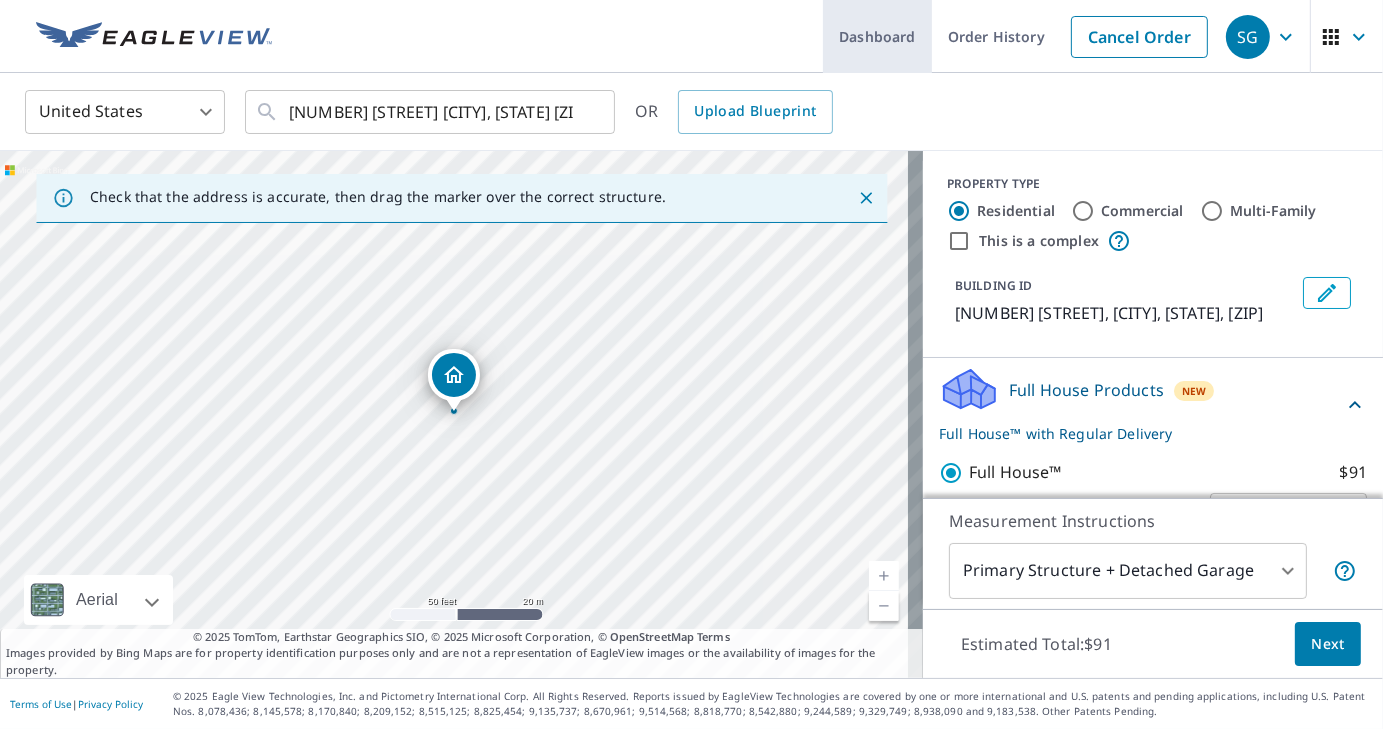 click on "Dashboard" at bounding box center (877, 36) 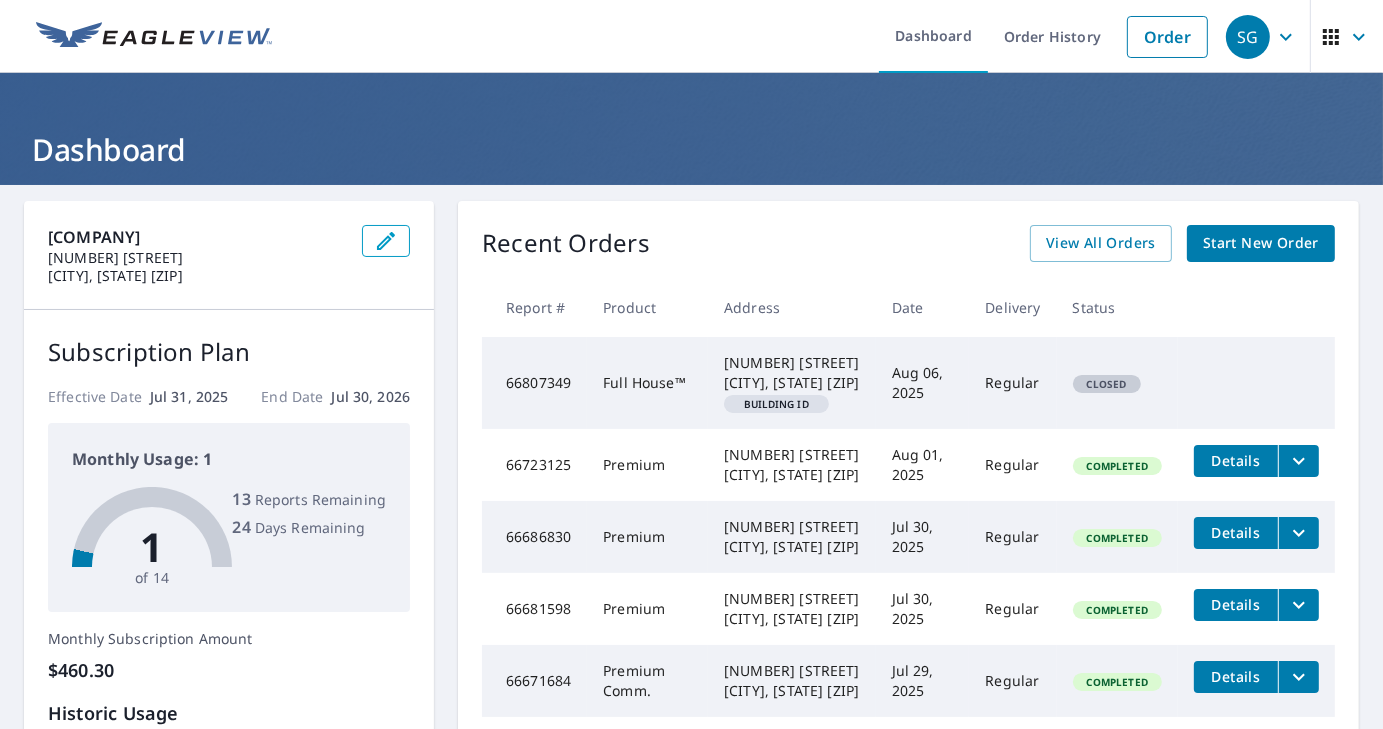 click 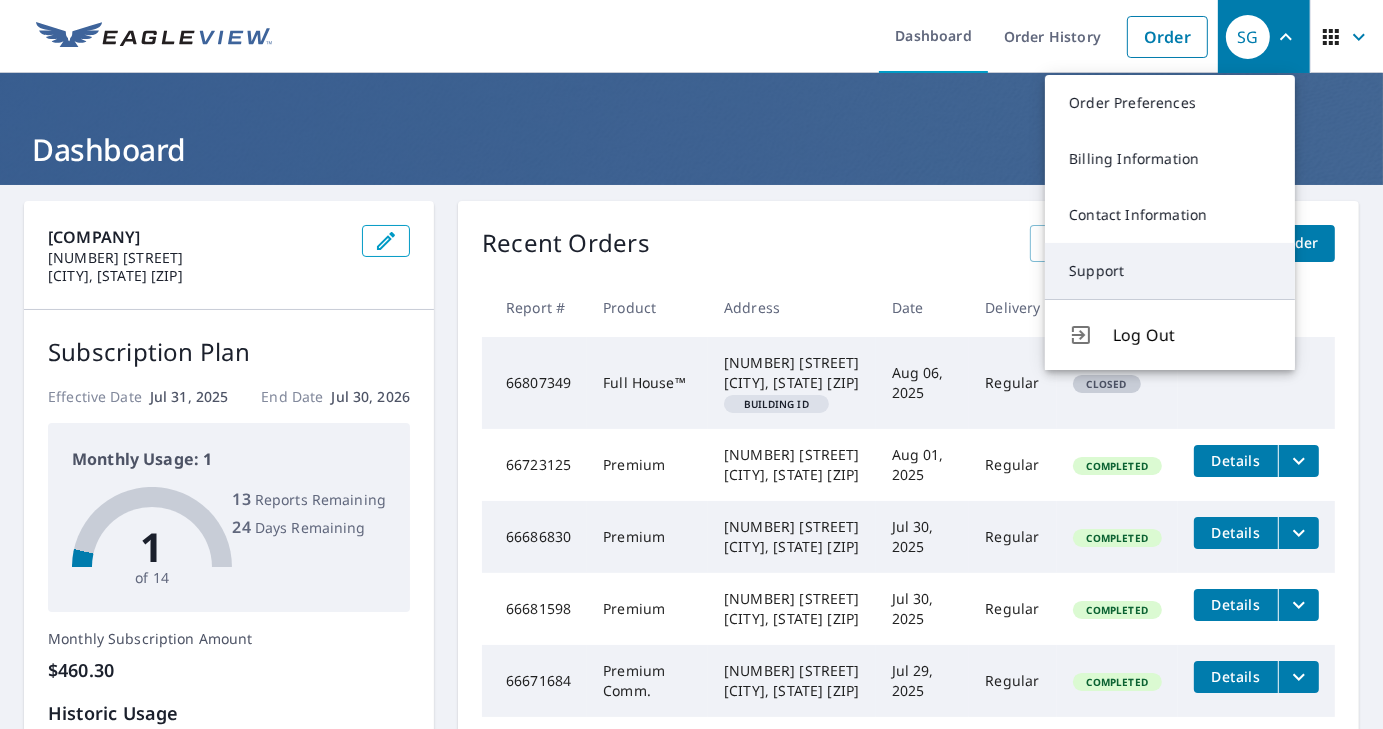 click on "Support" at bounding box center [1170, 271] 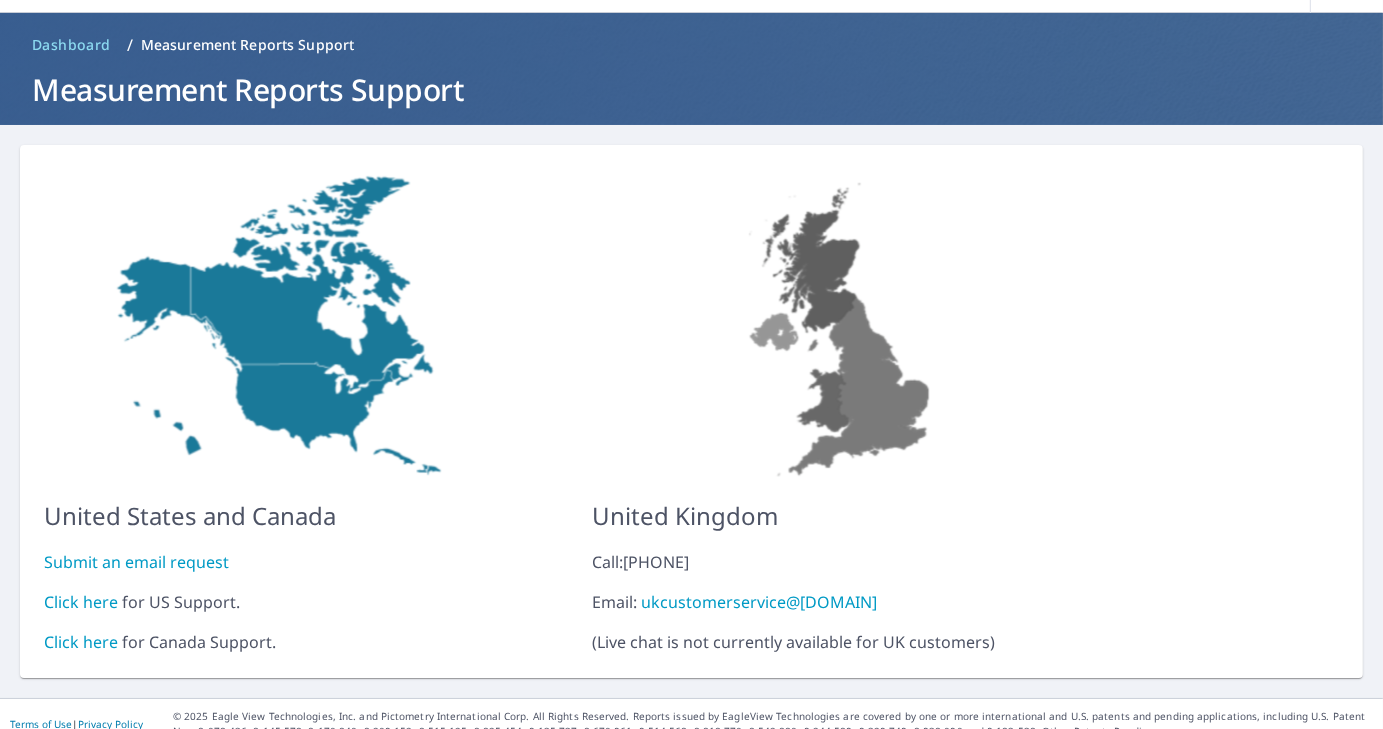 scroll, scrollTop: 79, scrollLeft: 0, axis: vertical 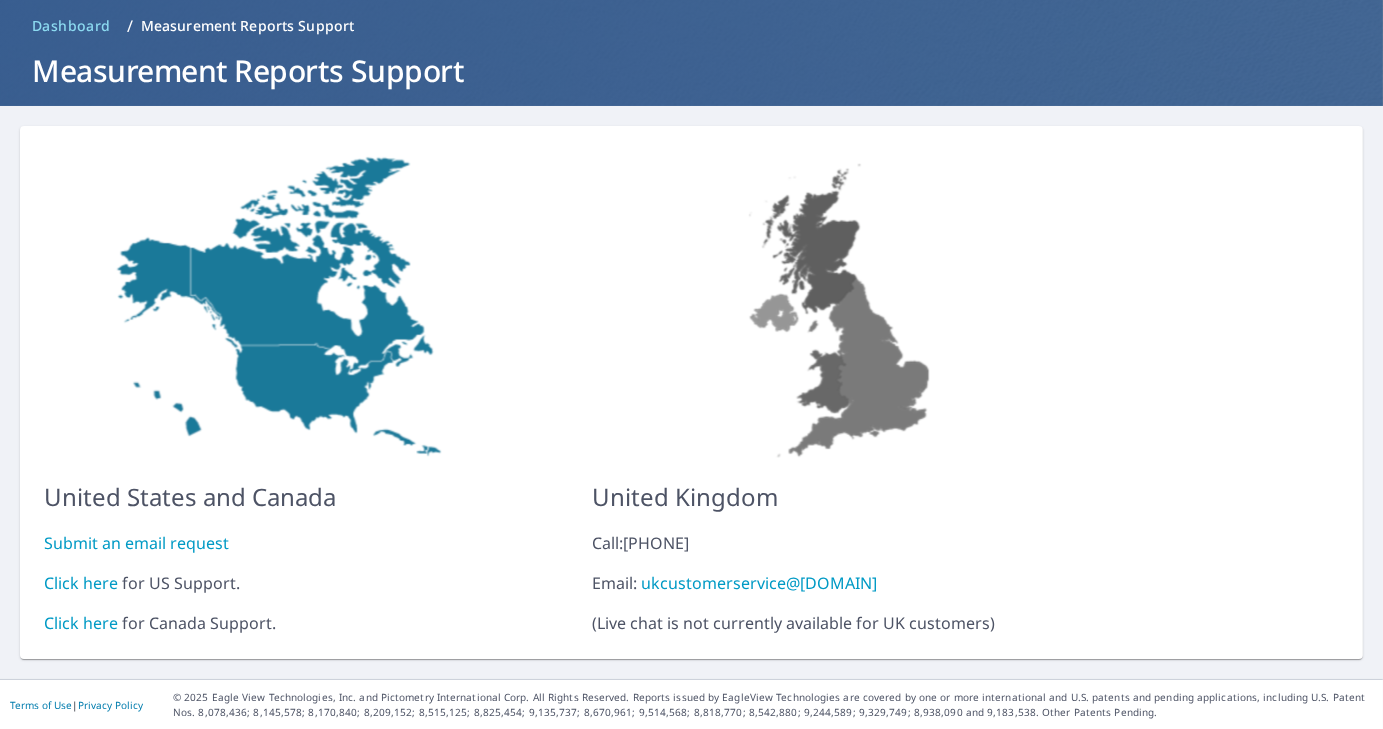 click on "Click here" at bounding box center (81, 583) 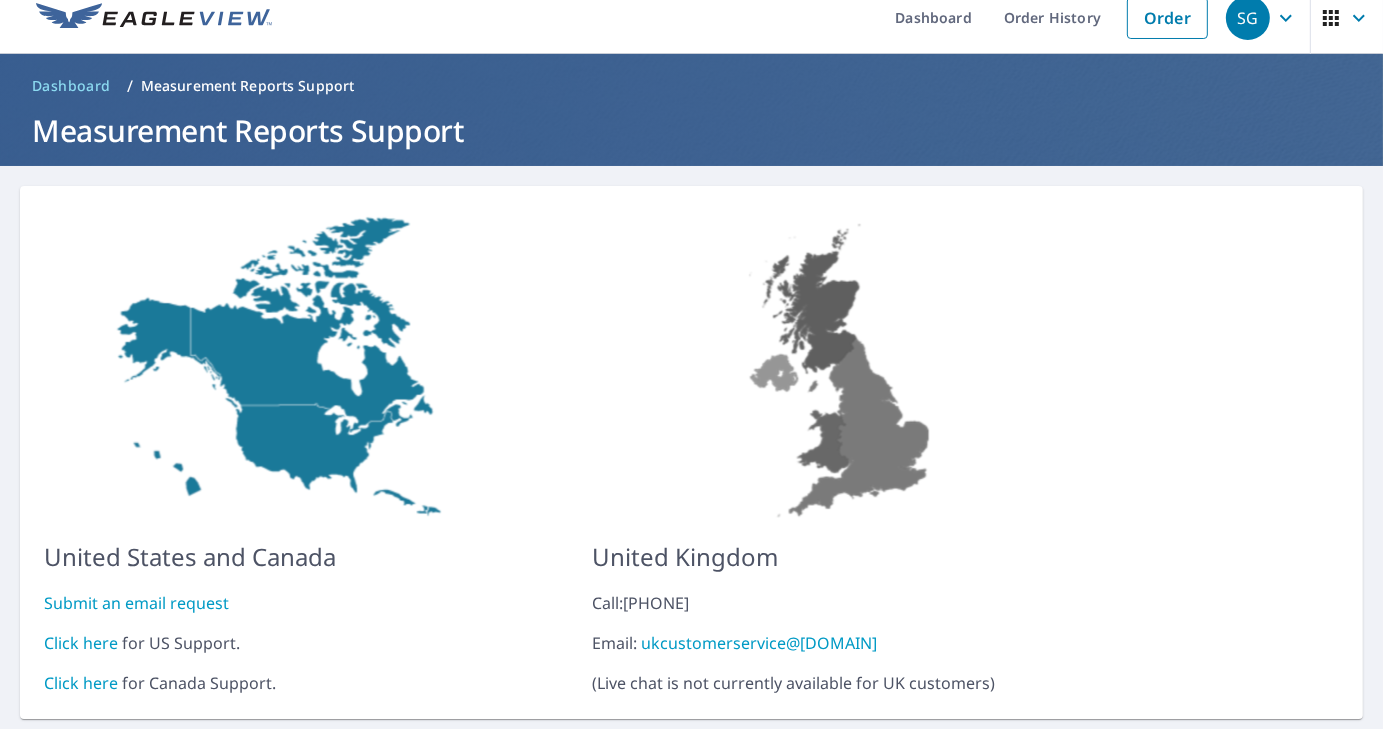 scroll, scrollTop: 0, scrollLeft: 0, axis: both 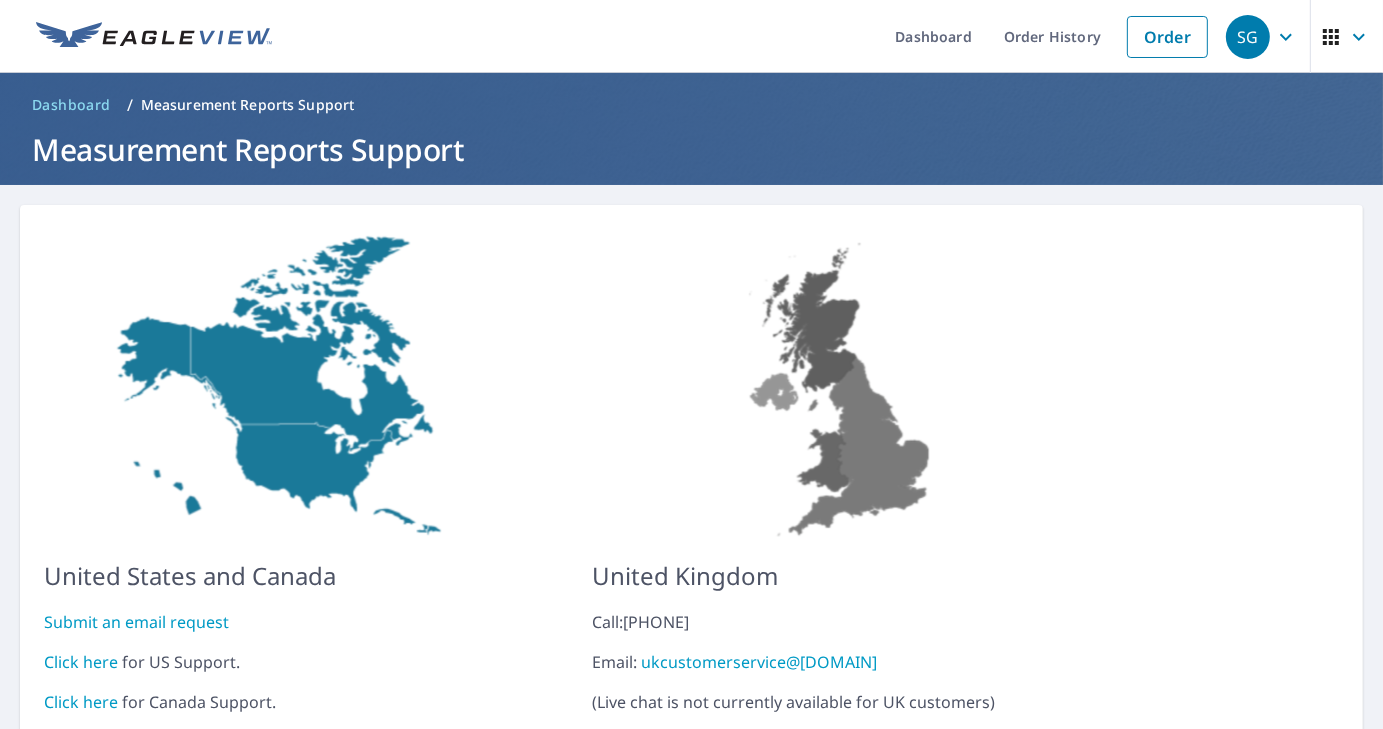 click 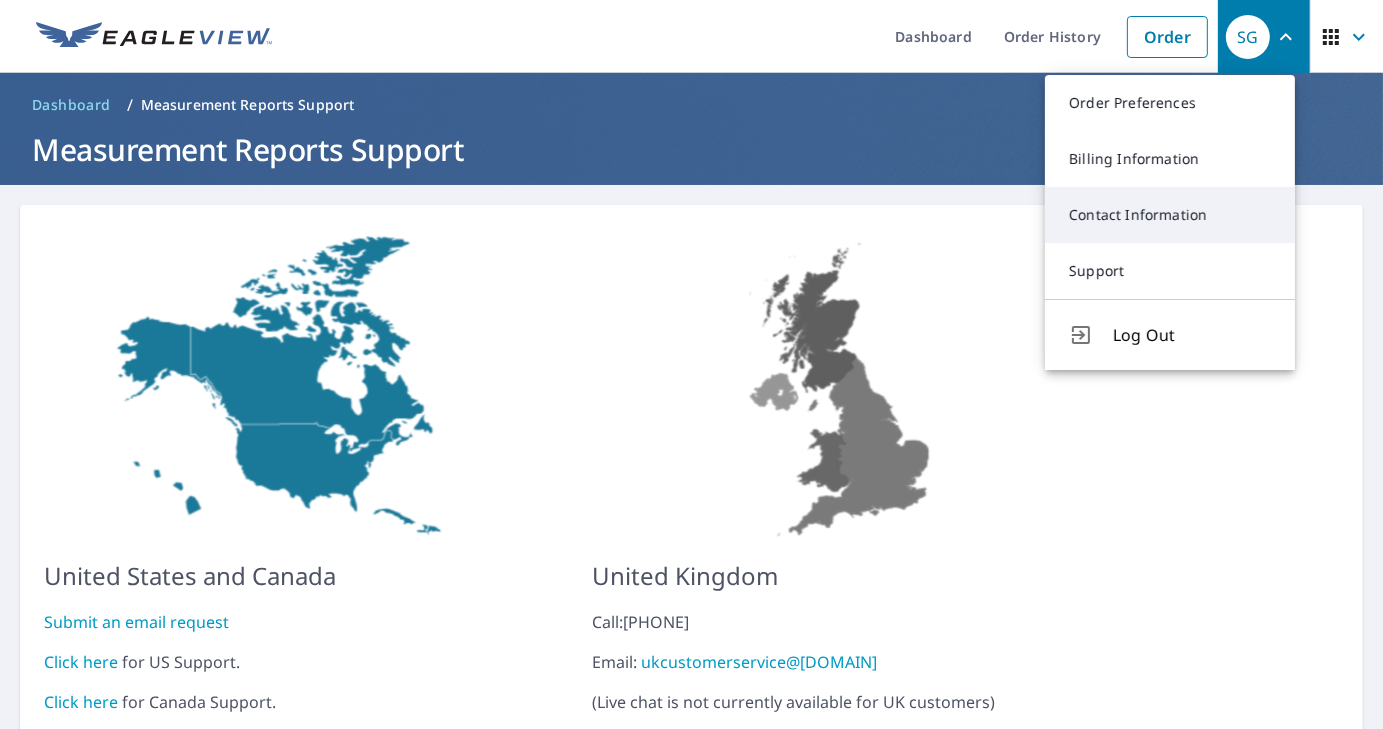 click on "Contact Information" at bounding box center [1170, 215] 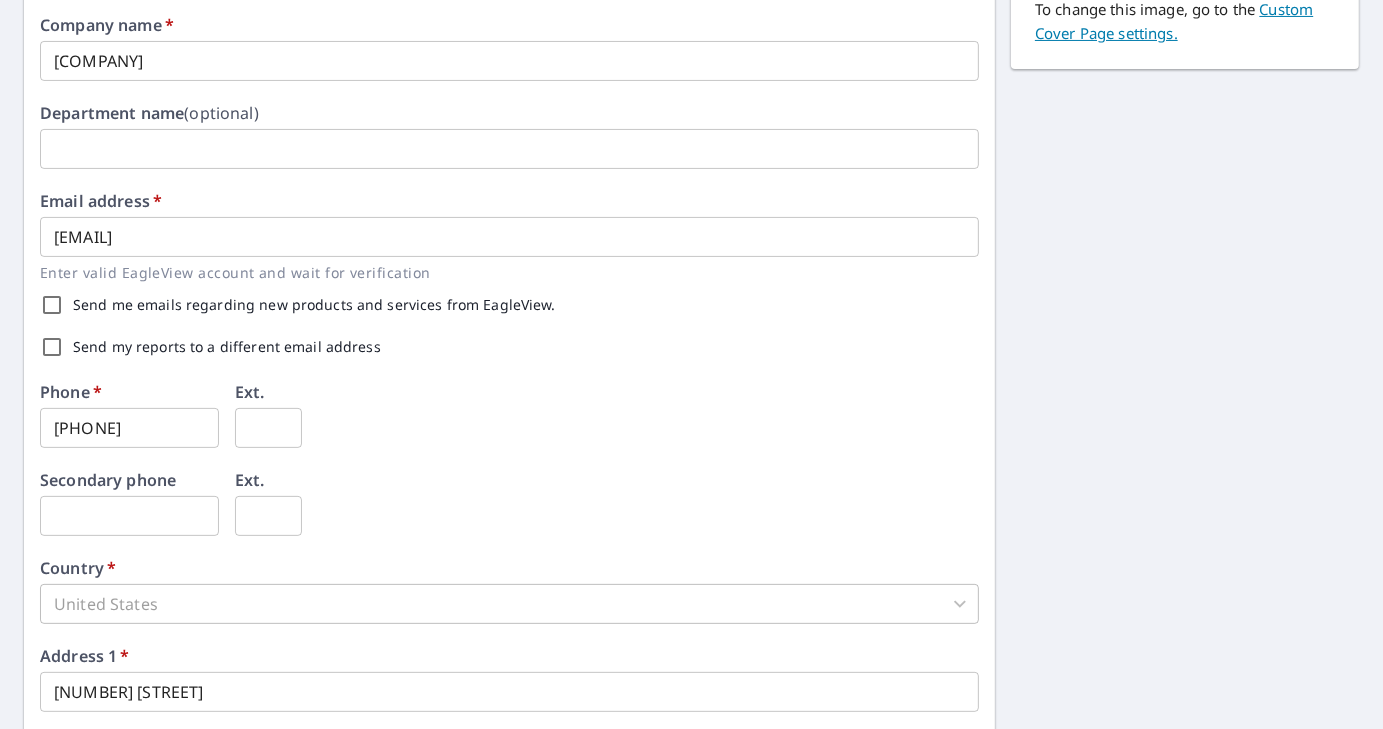 scroll, scrollTop: 400, scrollLeft: 0, axis: vertical 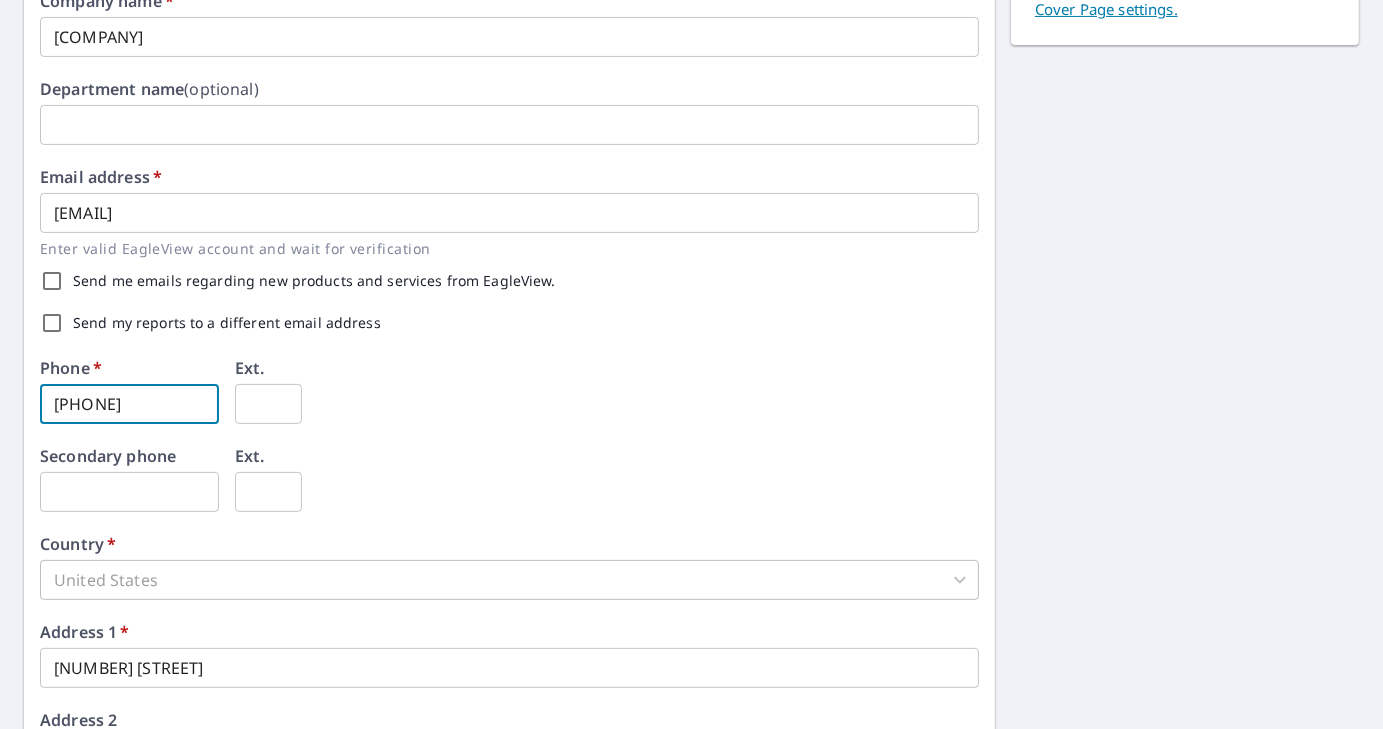 drag, startPoint x: 174, startPoint y: 396, endPoint x: -12, endPoint y: 321, distance: 200.55174 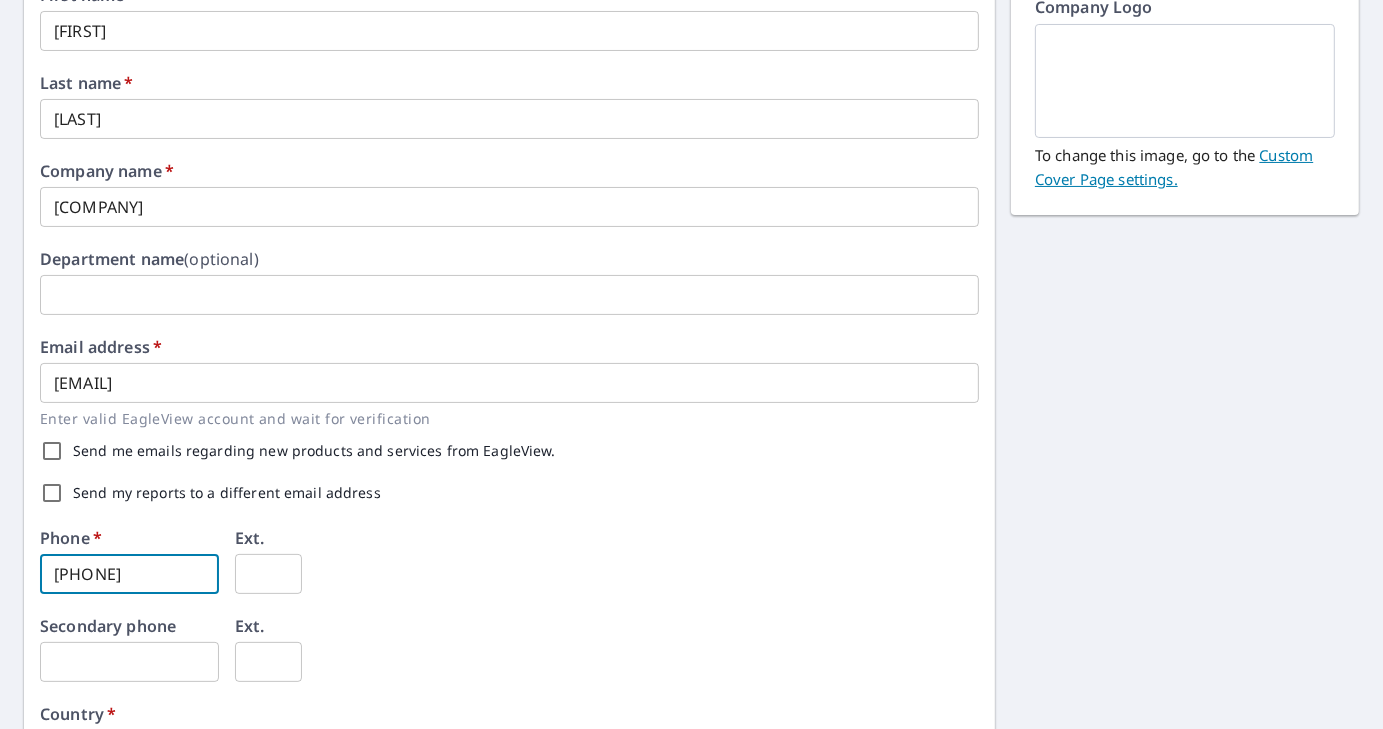 scroll, scrollTop: 0, scrollLeft: 0, axis: both 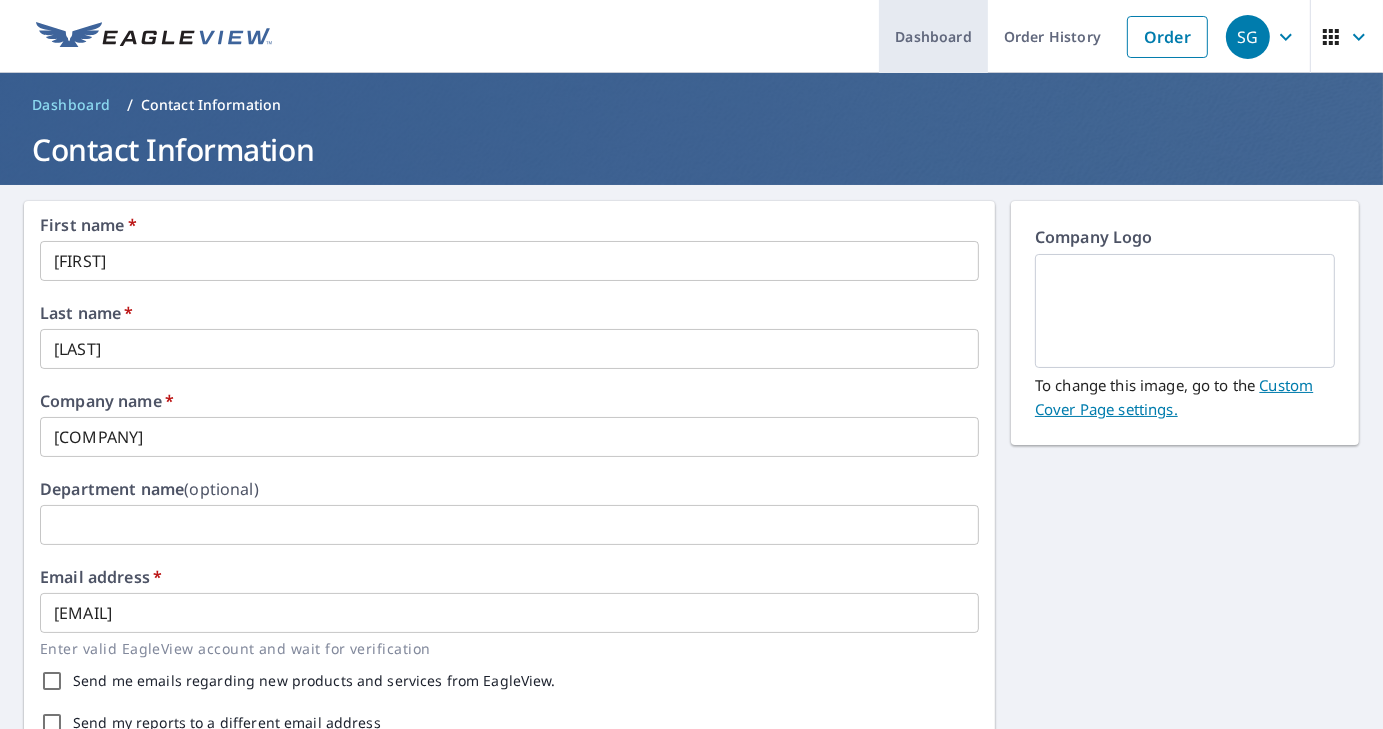 click on "Dashboard" at bounding box center (933, 36) 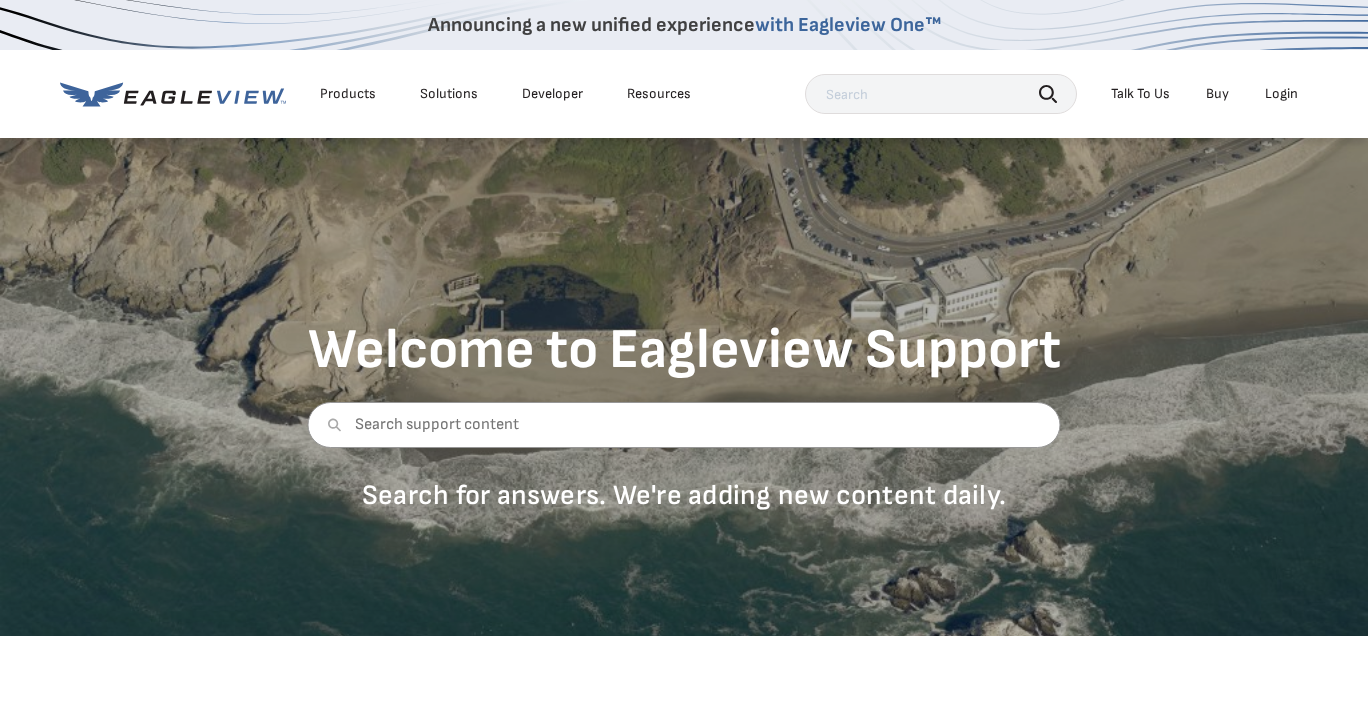 scroll, scrollTop: 363, scrollLeft: 0, axis: vertical 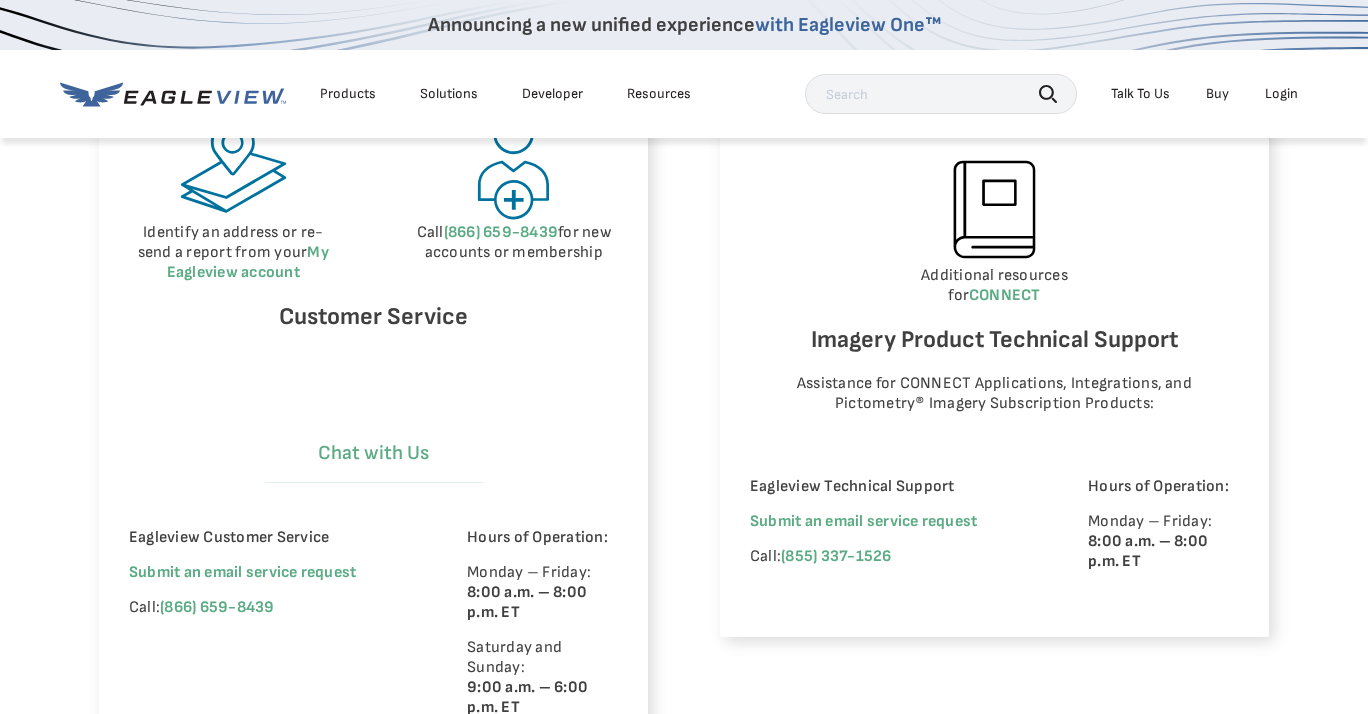 click on "Chat with Us" at bounding box center [374, 453] 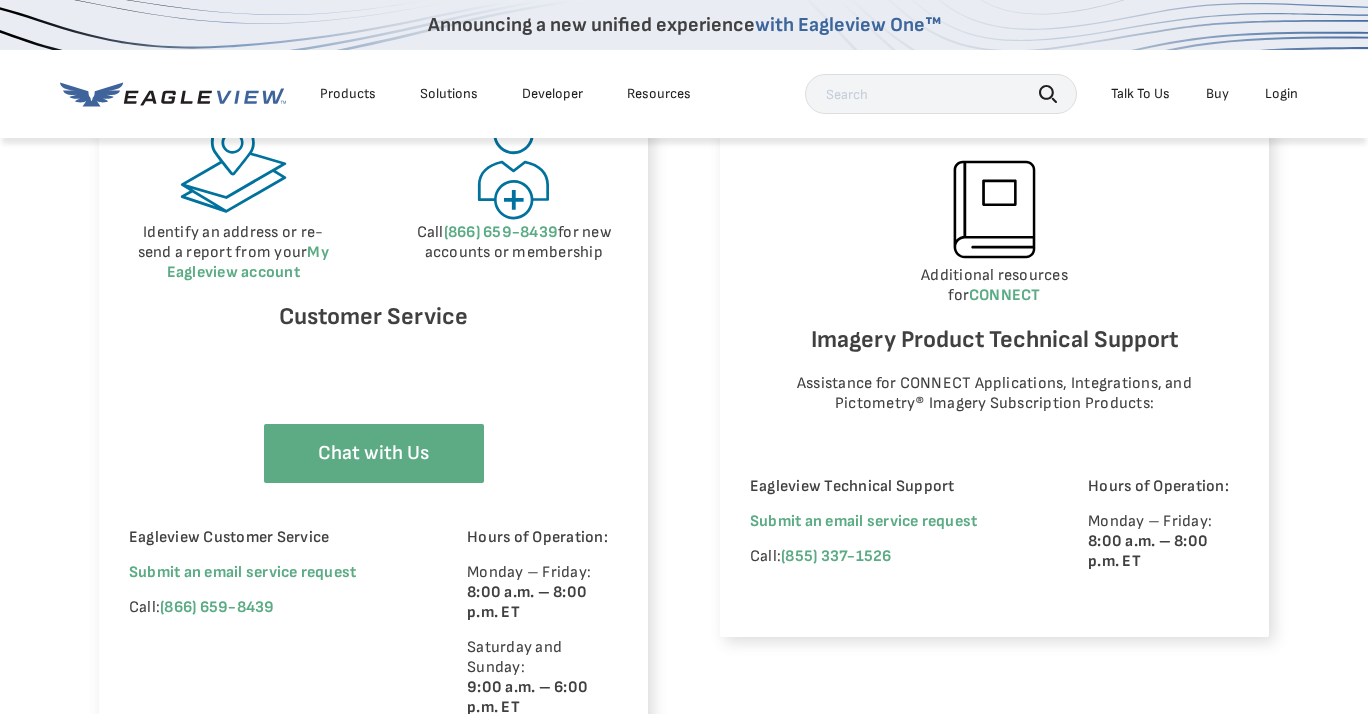 select on "Cancel_Roof_Wall_Report" 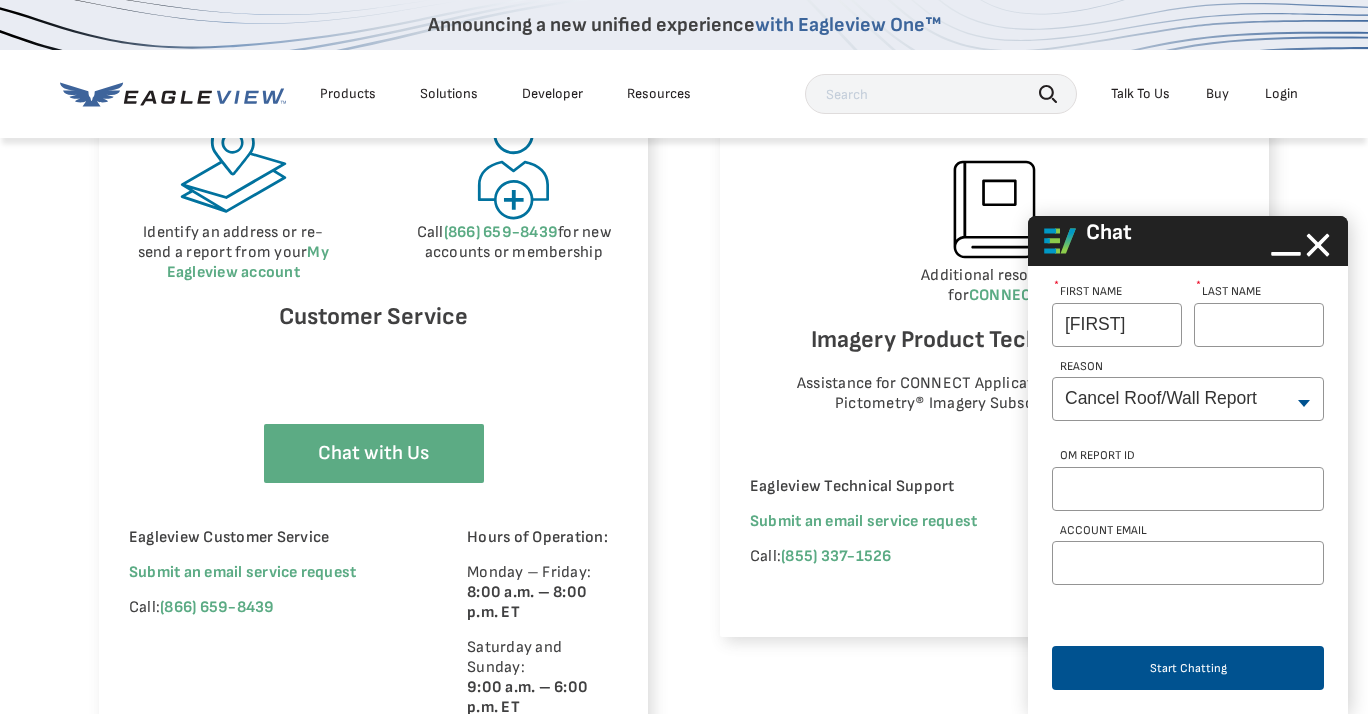 type on "[FIRST]" 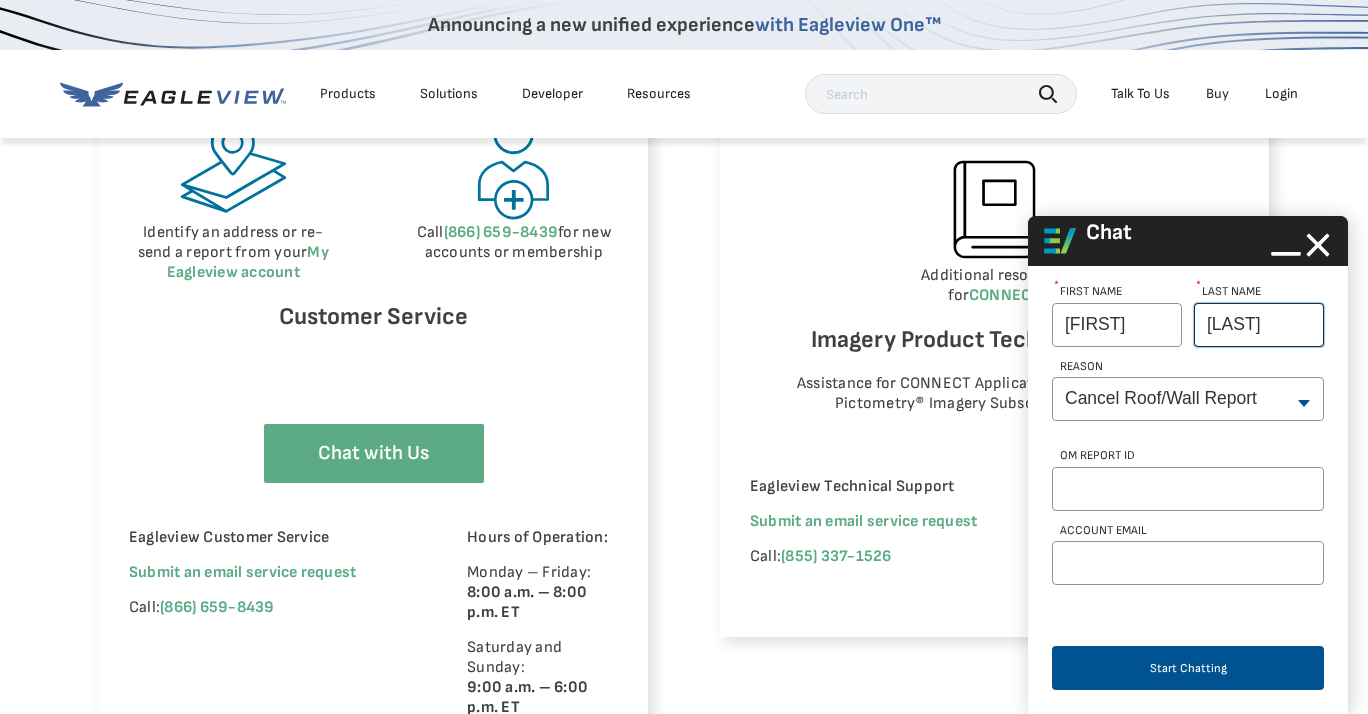type on "[LAST]" 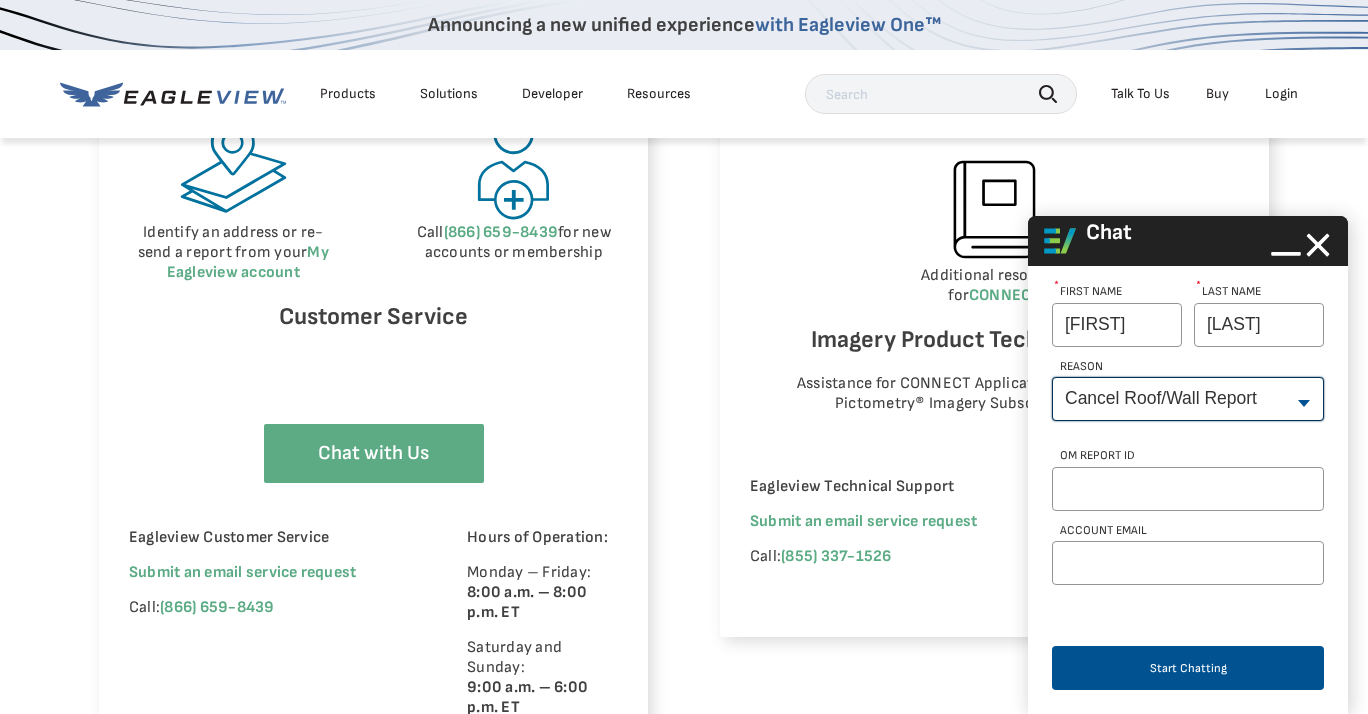 click on "--None-- Cancel Roof/Wall Report Document Request Invoice Request Missing Additional Structure Password Reset Pricing Question Refund Request Roof/Wall Report Status Sitemap Request Update Roof/Wall Report Address Wrong House on Report Xactimate Other Reason Xactimate Integration" at bounding box center (1188, 399) 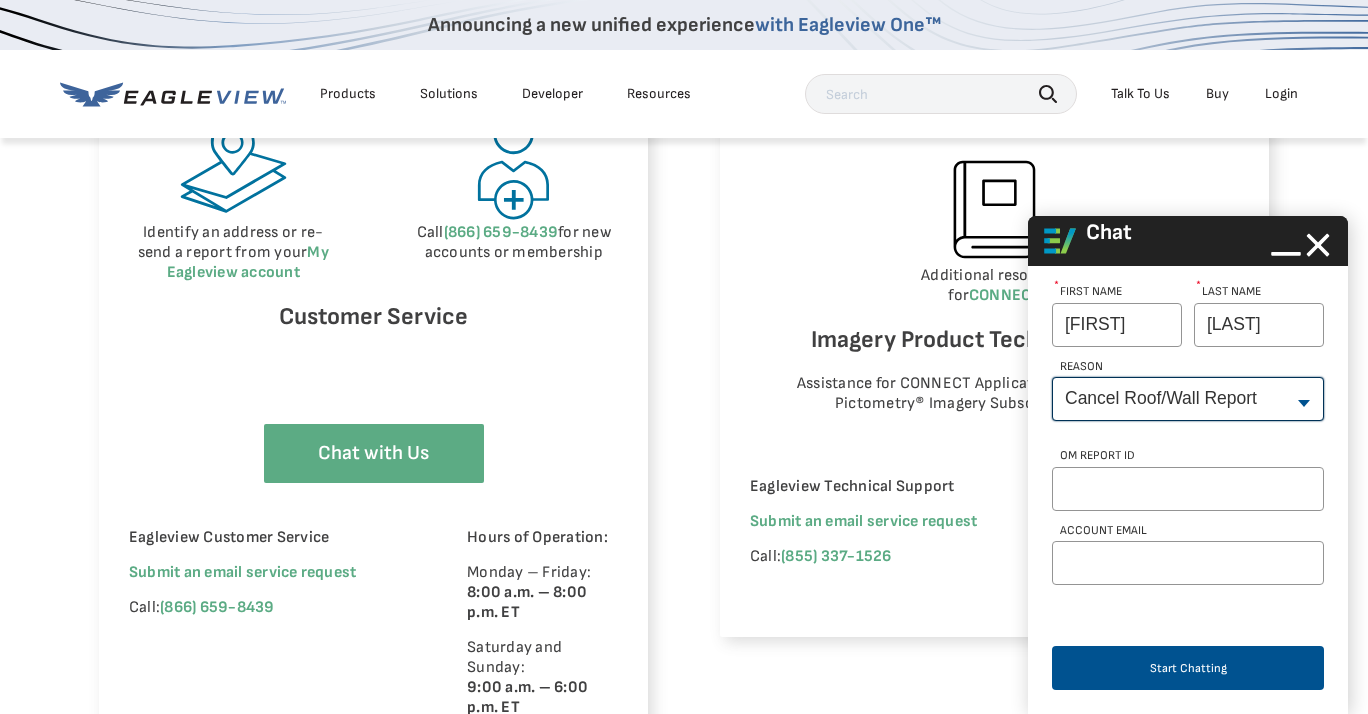 select on "Roof_Wall_Report_Status" 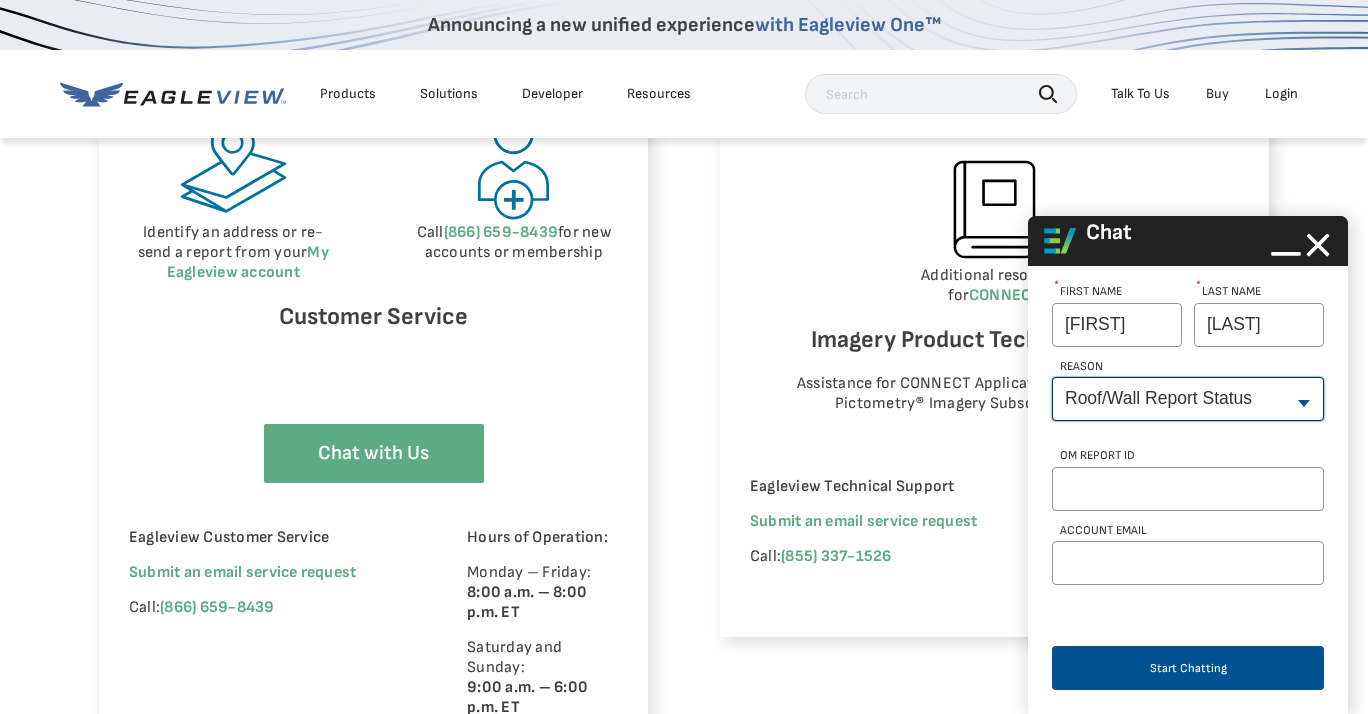 click on "--None-- Cancel Roof/Wall Report Document Request Invoice Request Missing Additional Structure Password Reset Pricing Question Refund Request Roof/Wall Report Status Sitemap Request Update Roof/Wall Report Address Wrong House on Report Xactimate Other Reason Xactimate Integration" at bounding box center (1188, 399) 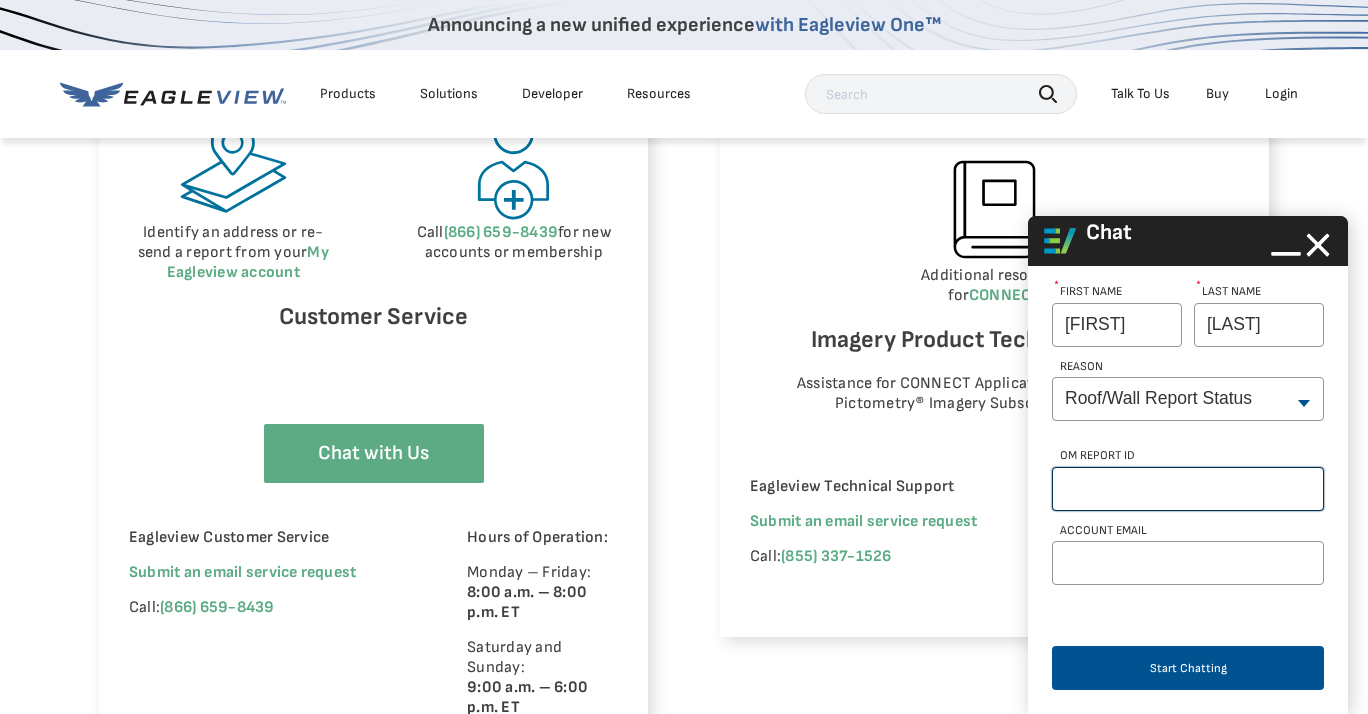 click on "OM Report Id" at bounding box center [1188, 489] 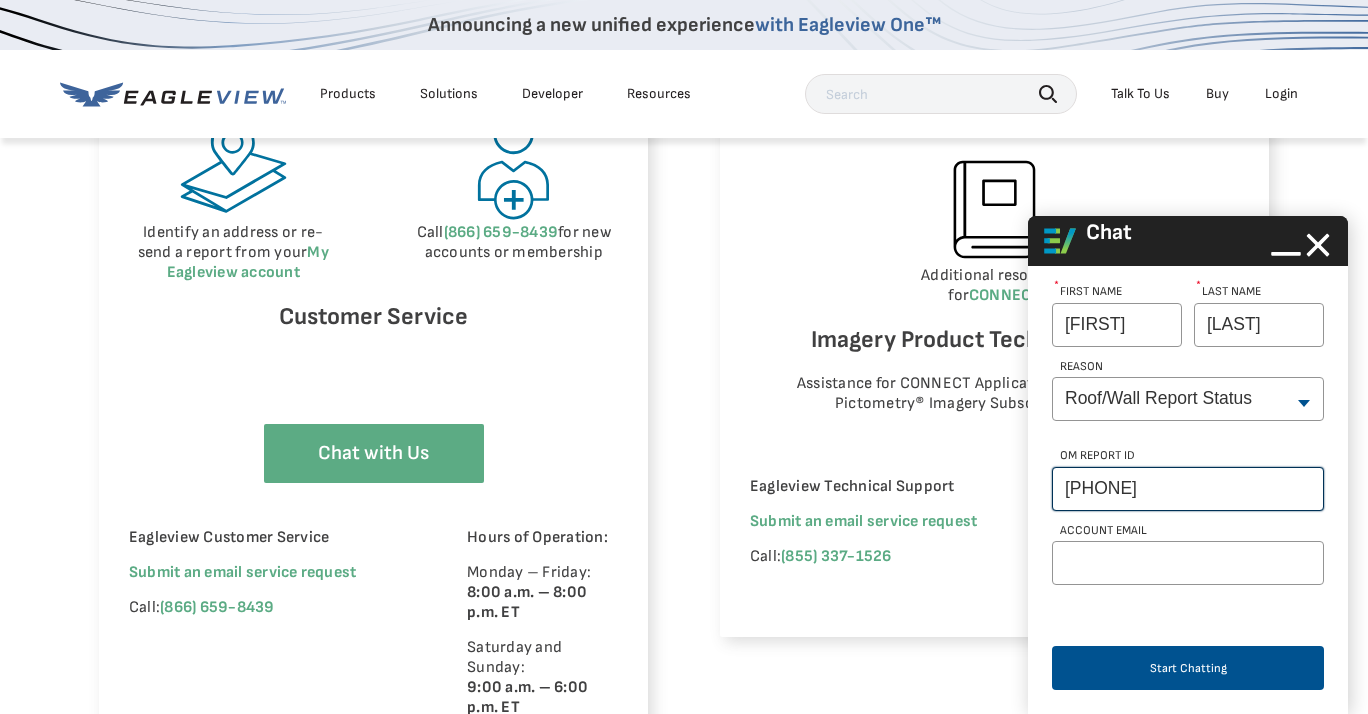 type on "02749403" 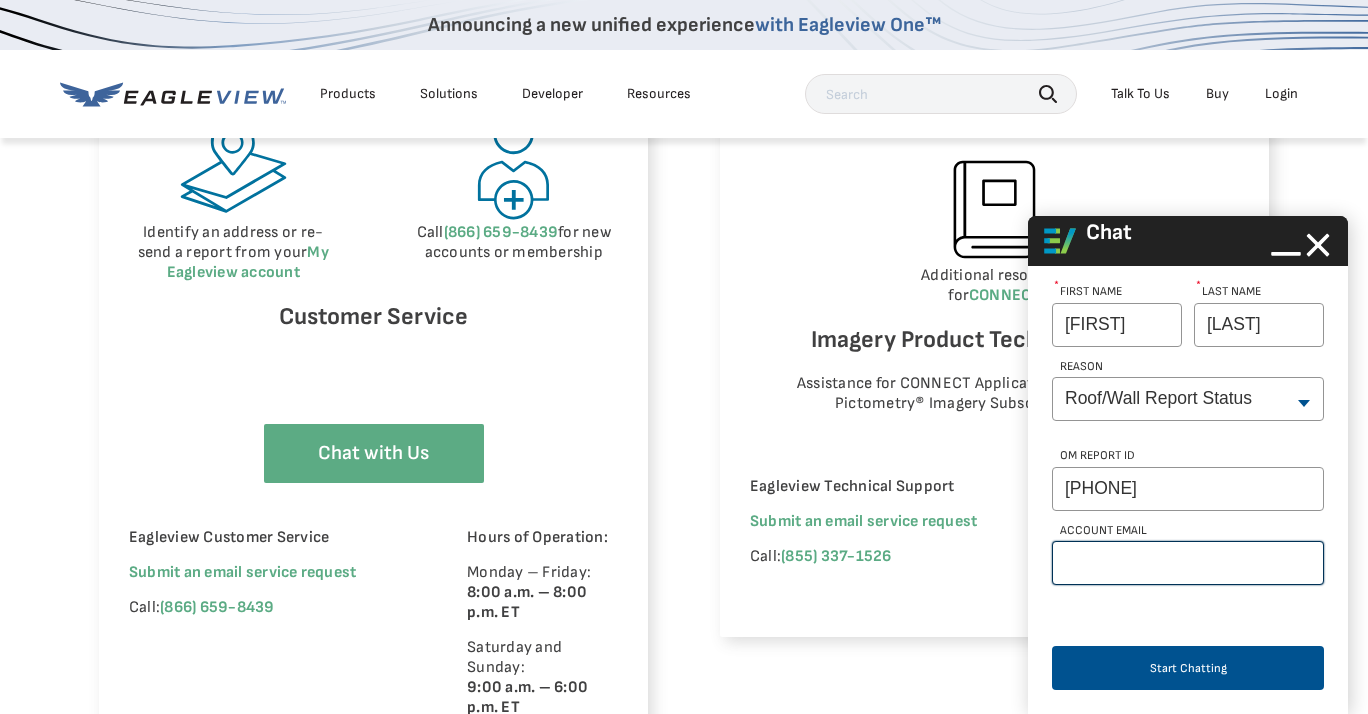 click on "Account Email" at bounding box center [1188, 563] 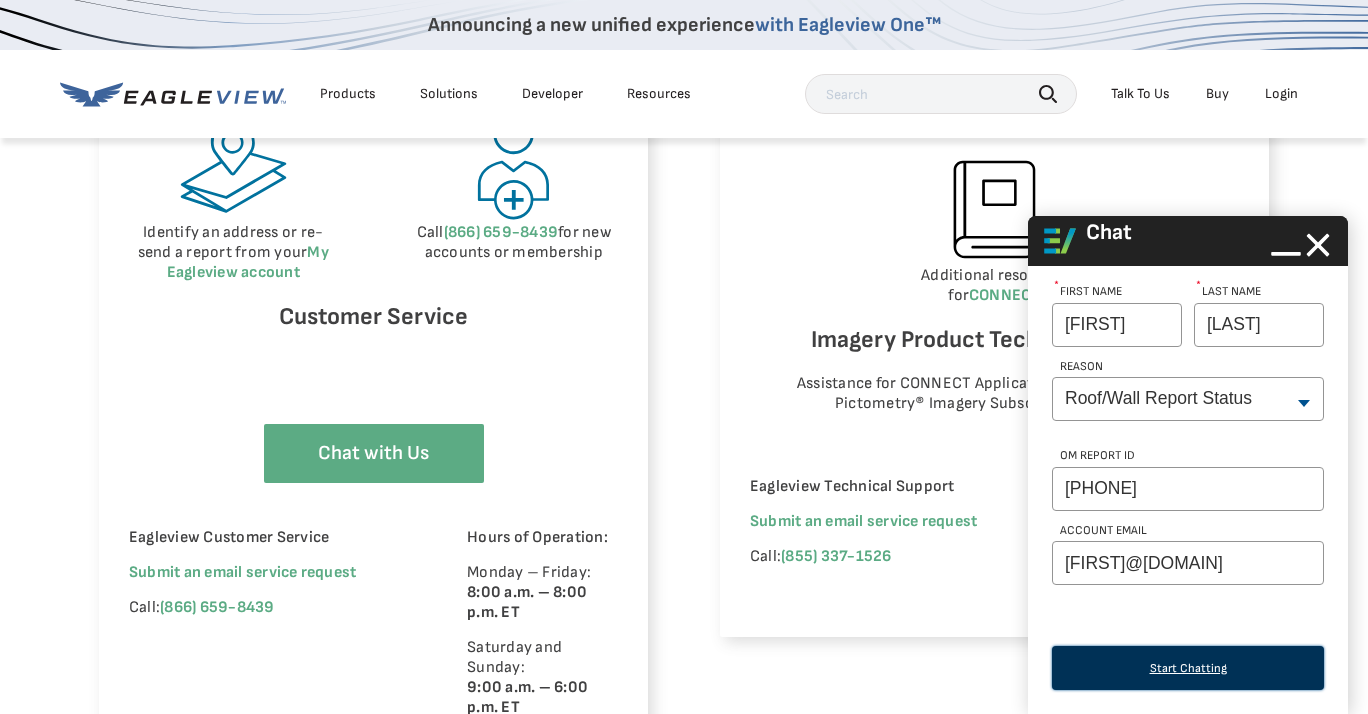 click on "Start Chatting" at bounding box center [1188, 668] 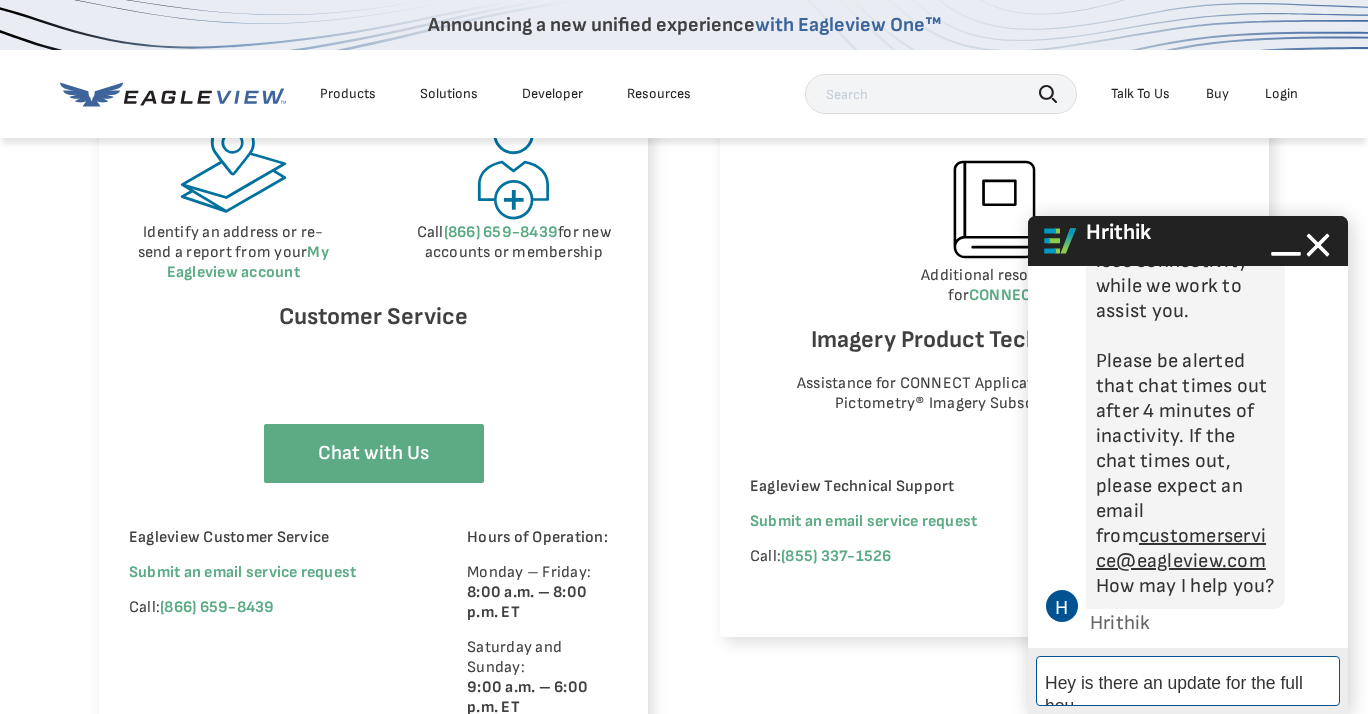 scroll, scrollTop: 391, scrollLeft: 0, axis: vertical 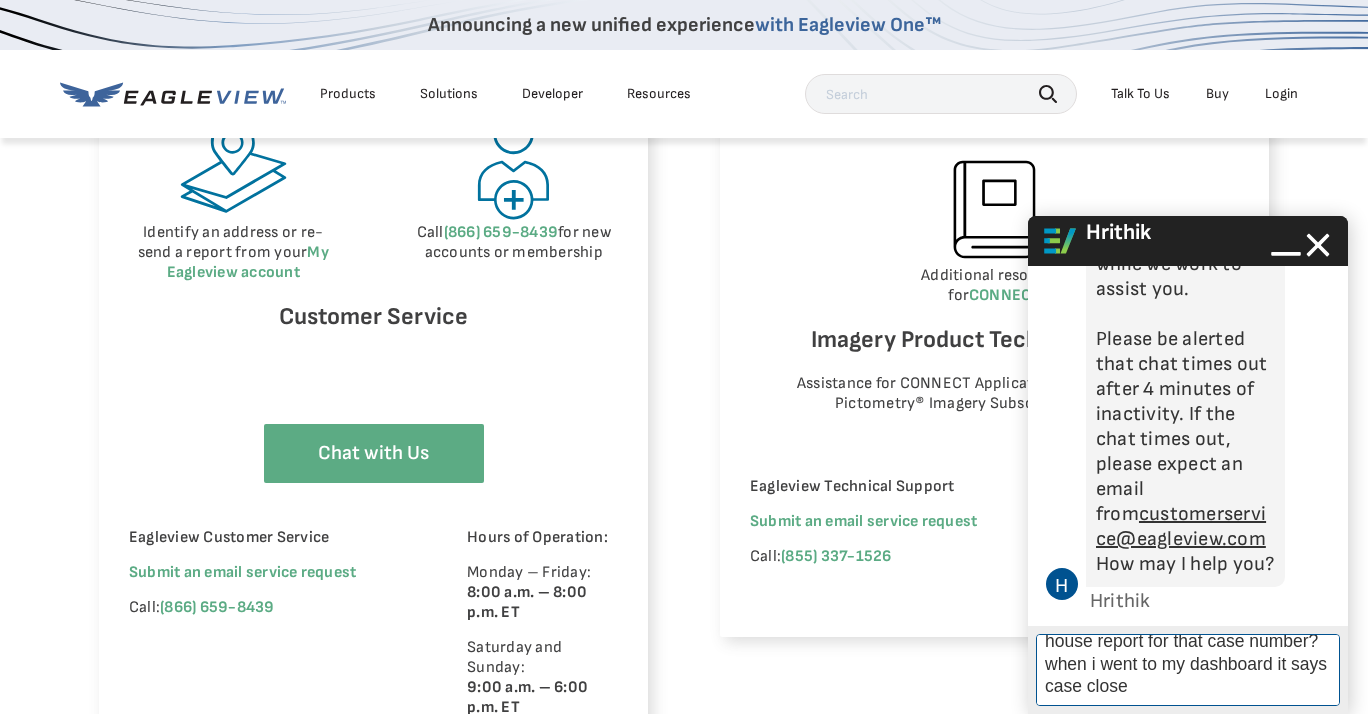type on "Hey is there an update for the full house report for that case number? when i went to my dashboard it says case closed" 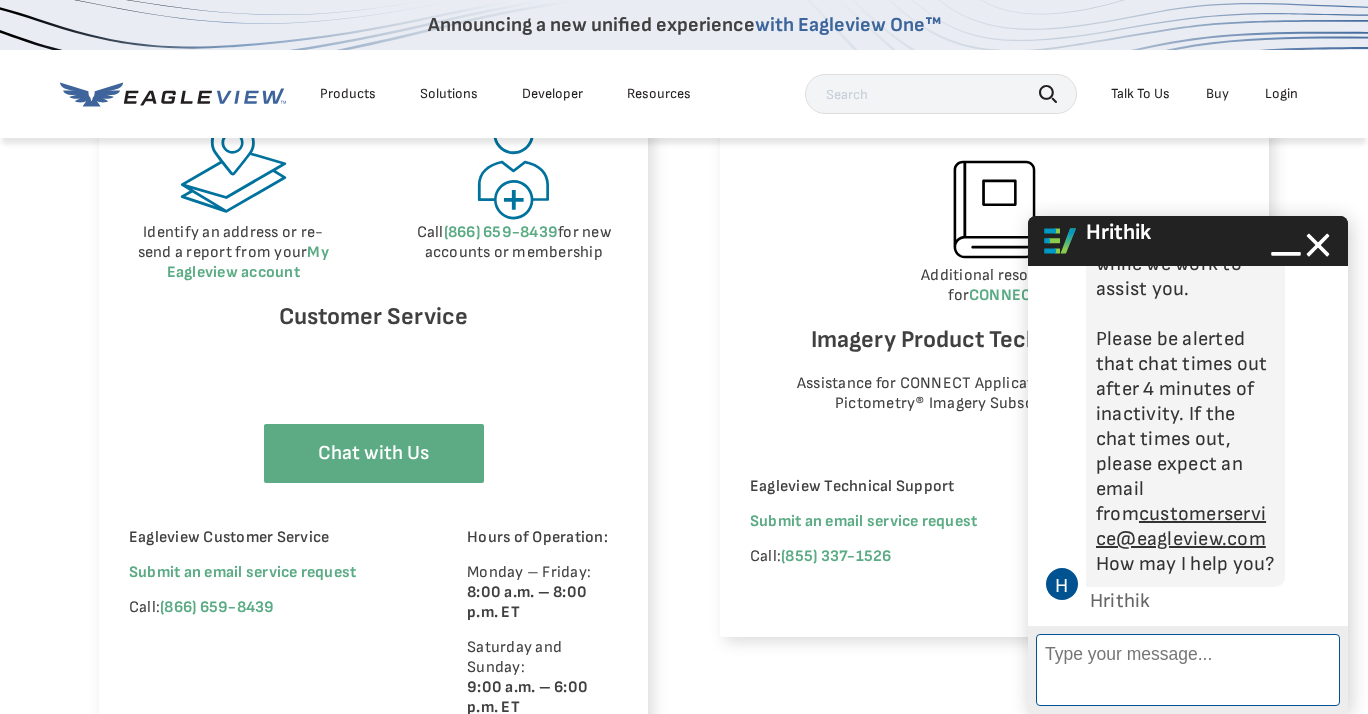 scroll, scrollTop: 588, scrollLeft: 0, axis: vertical 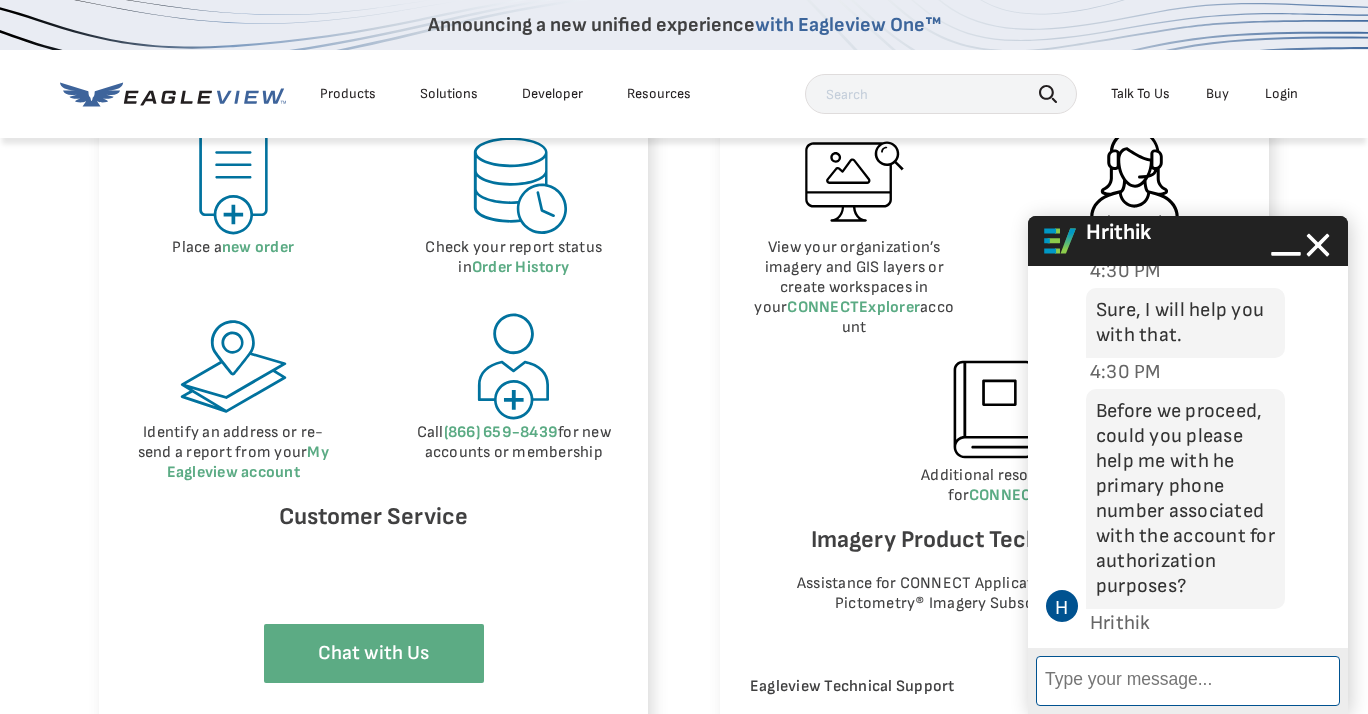 click on "Enter Message" at bounding box center (1188, 681) 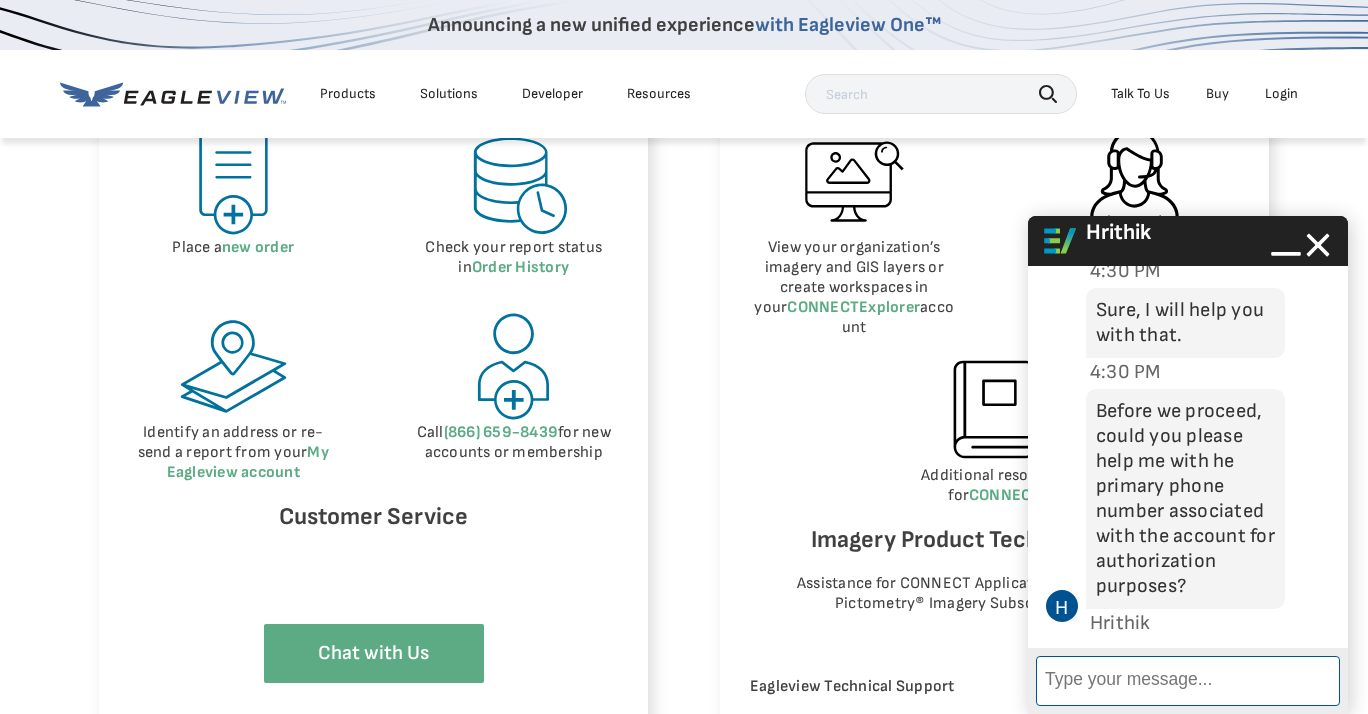 paste on "[PHONE]" 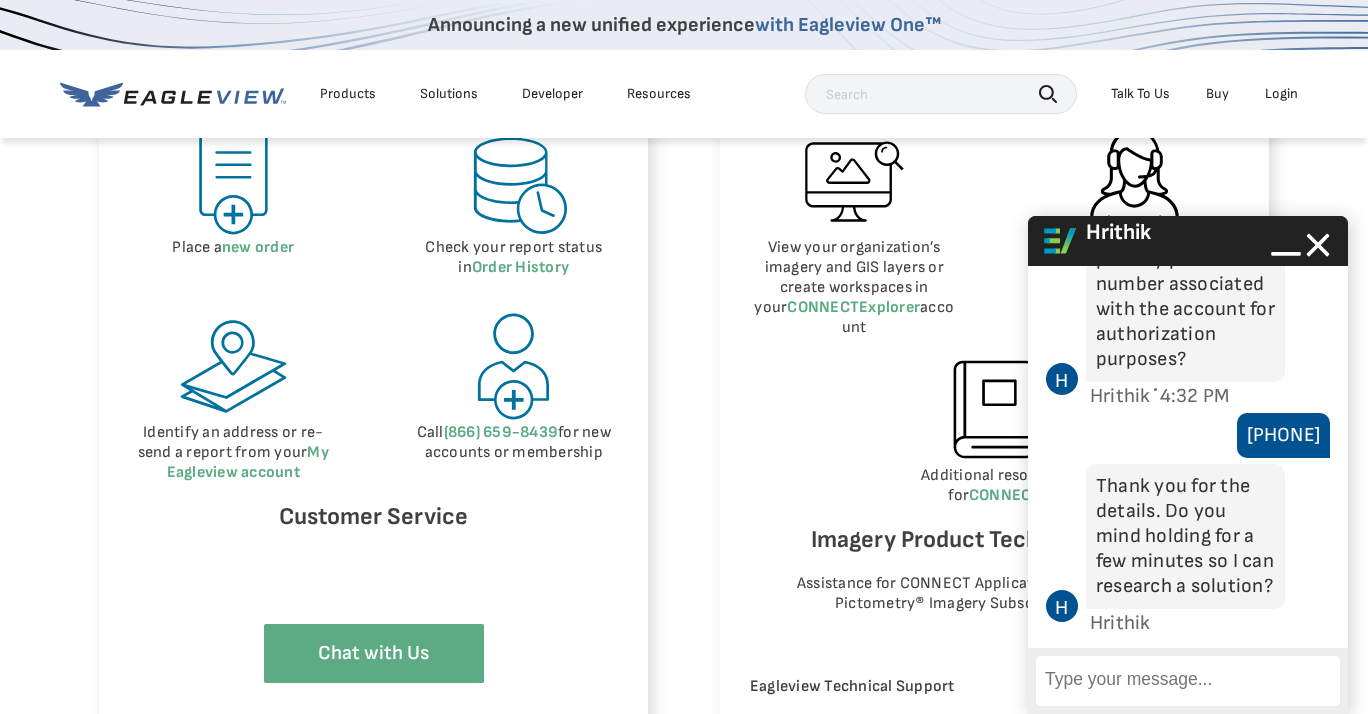 scroll, scrollTop: 1293, scrollLeft: 0, axis: vertical 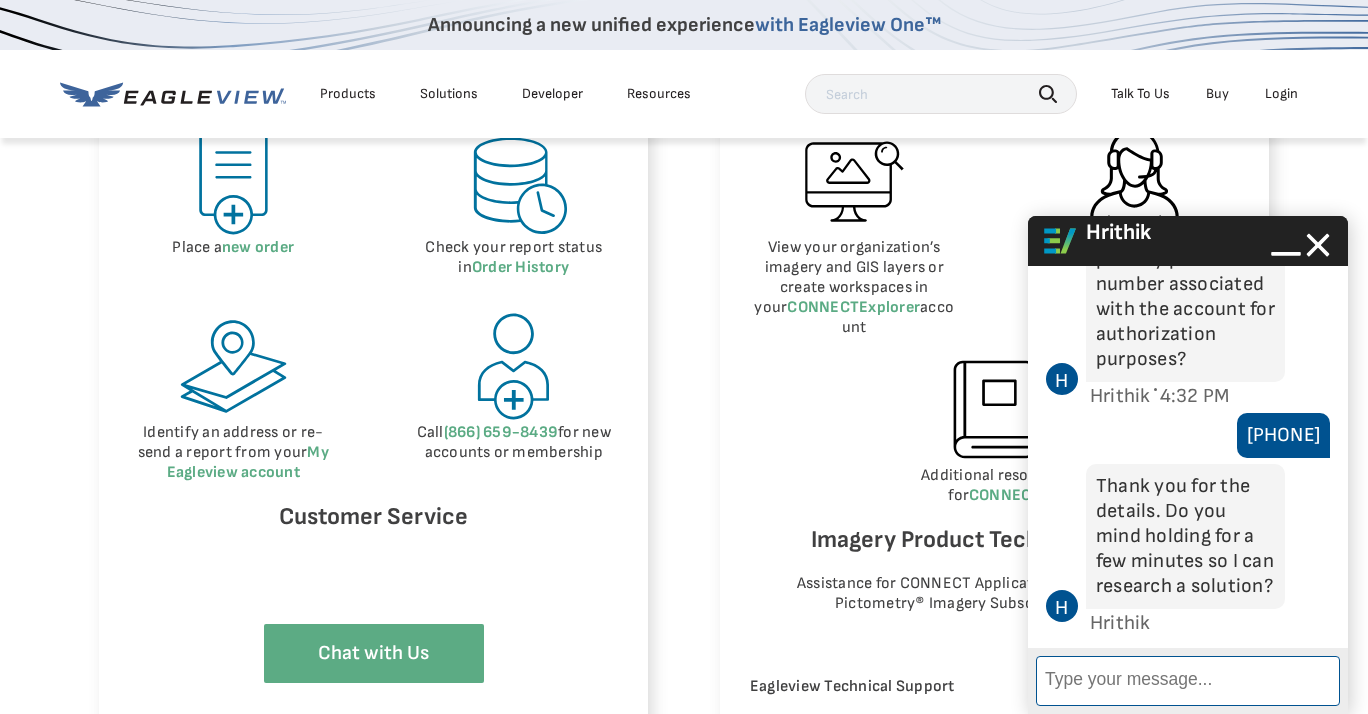 click on "Enter Message" at bounding box center (1188, 681) 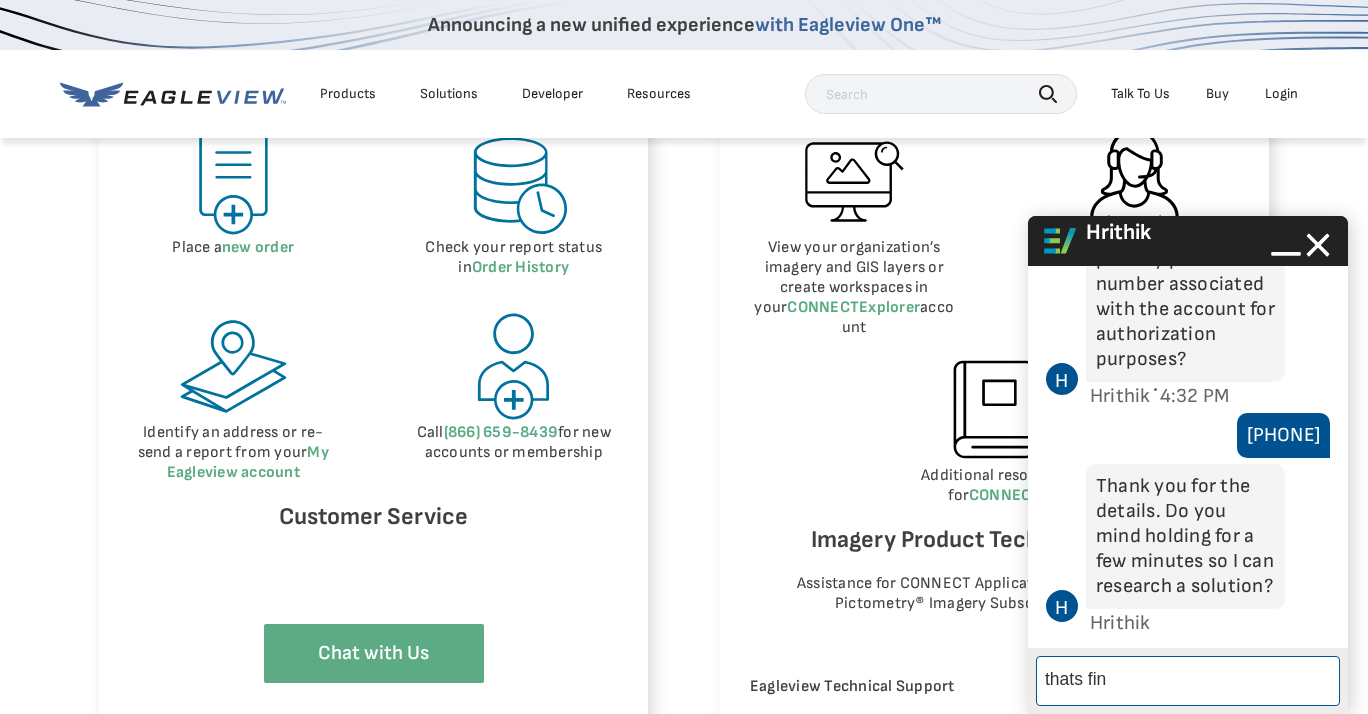 type on "thats fine" 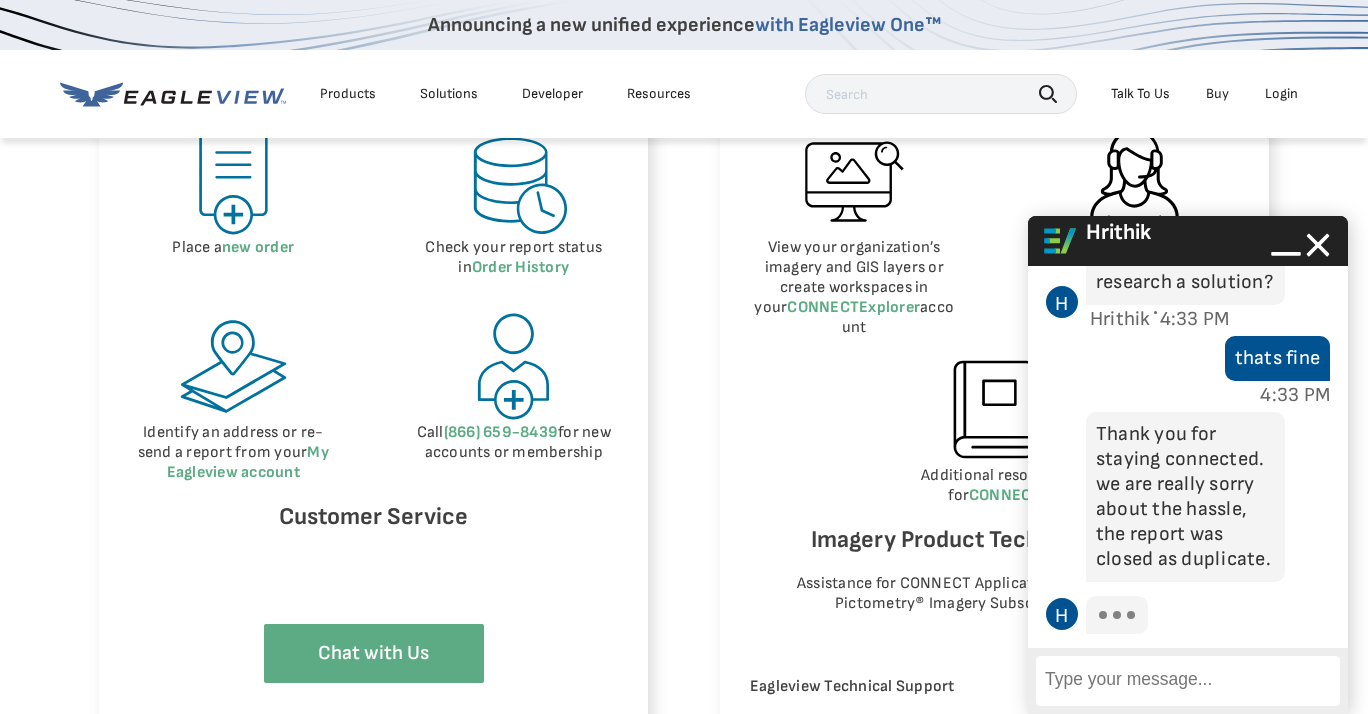 scroll, scrollTop: 1671, scrollLeft: 0, axis: vertical 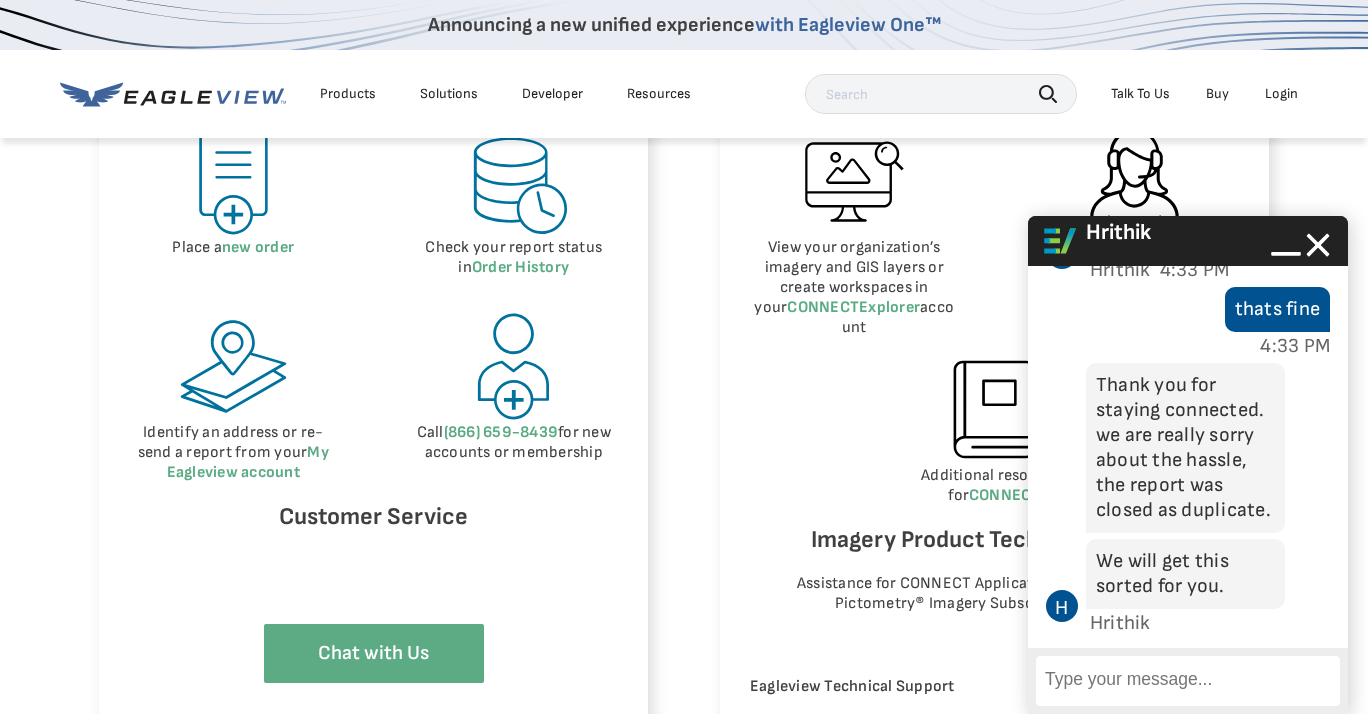 click on "Enter Message" at bounding box center (1188, 681) 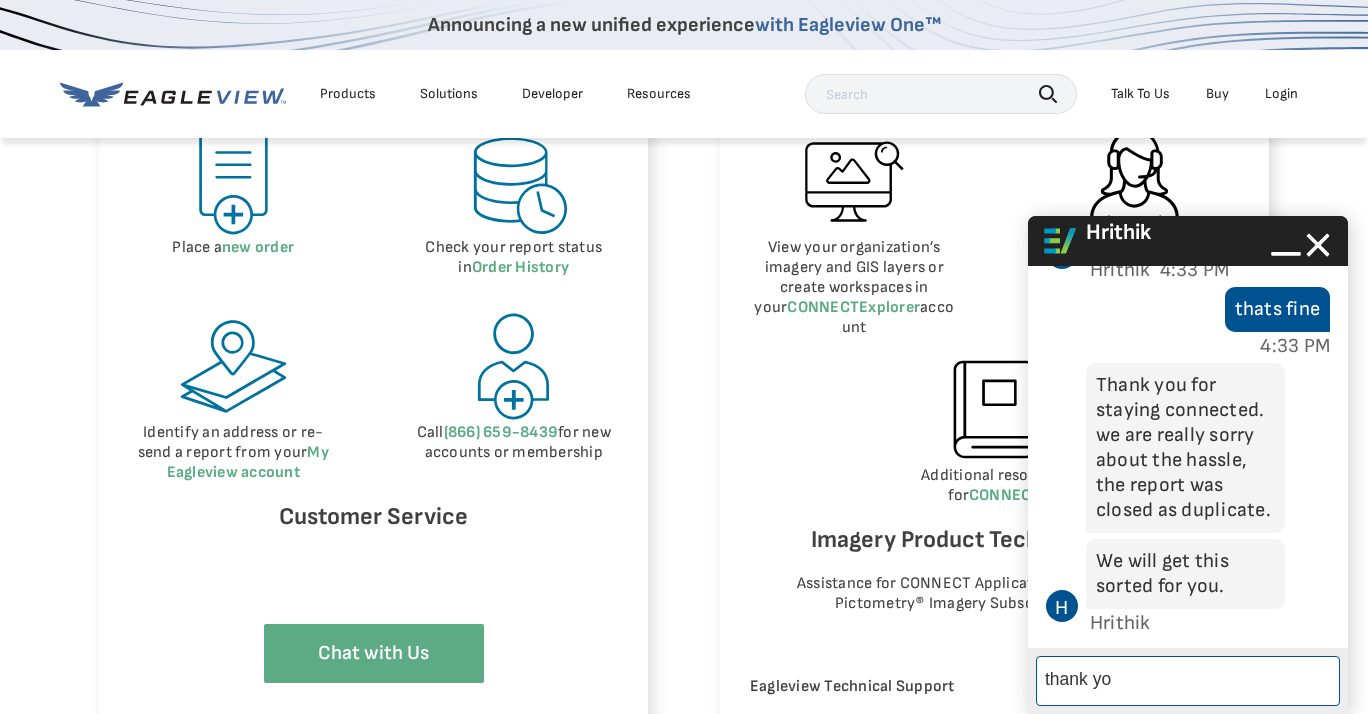 type on "thank you" 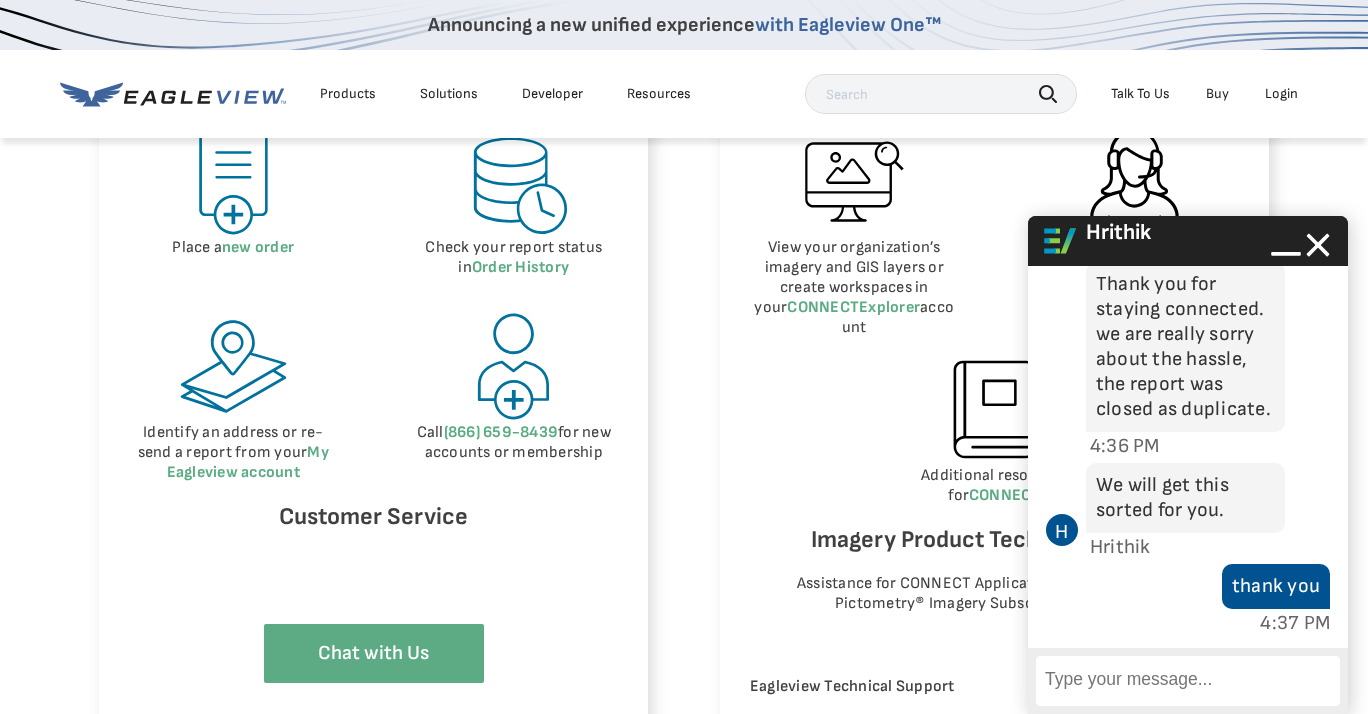 scroll, scrollTop: 1772, scrollLeft: 0, axis: vertical 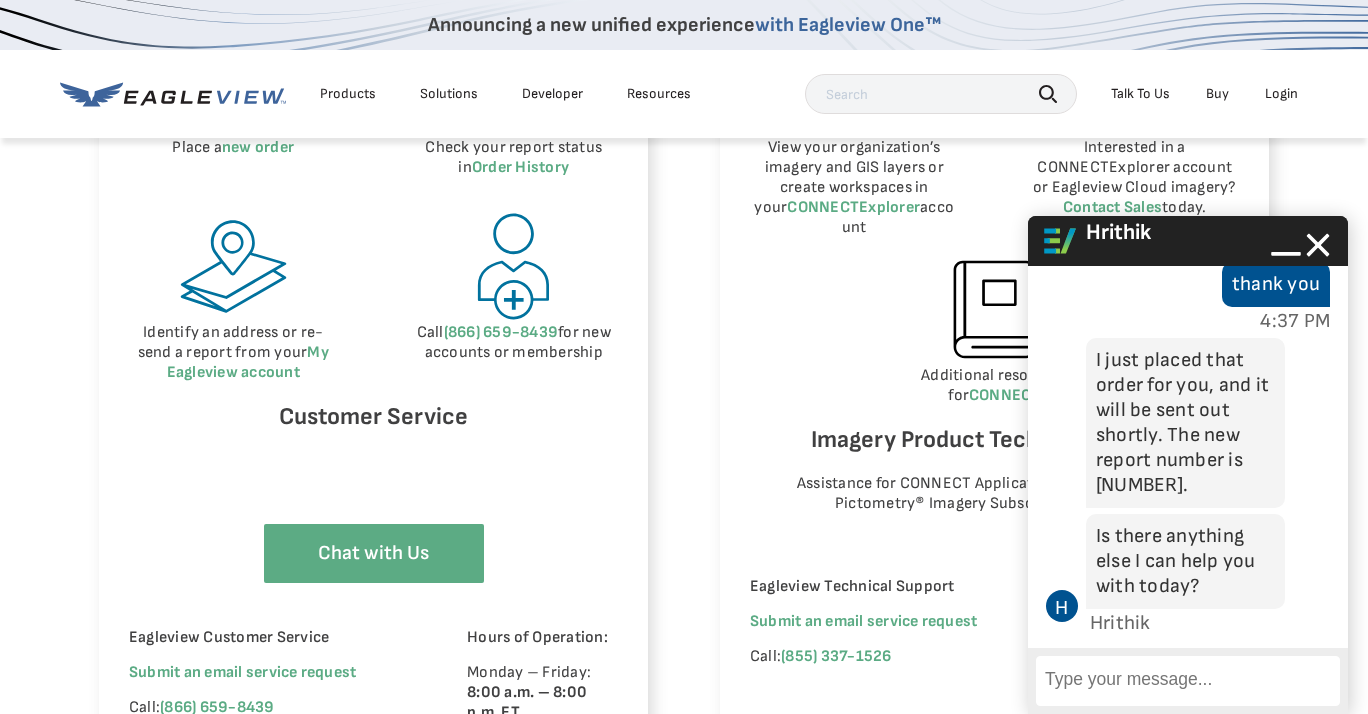 click on "Enter Message" at bounding box center [1188, 681] 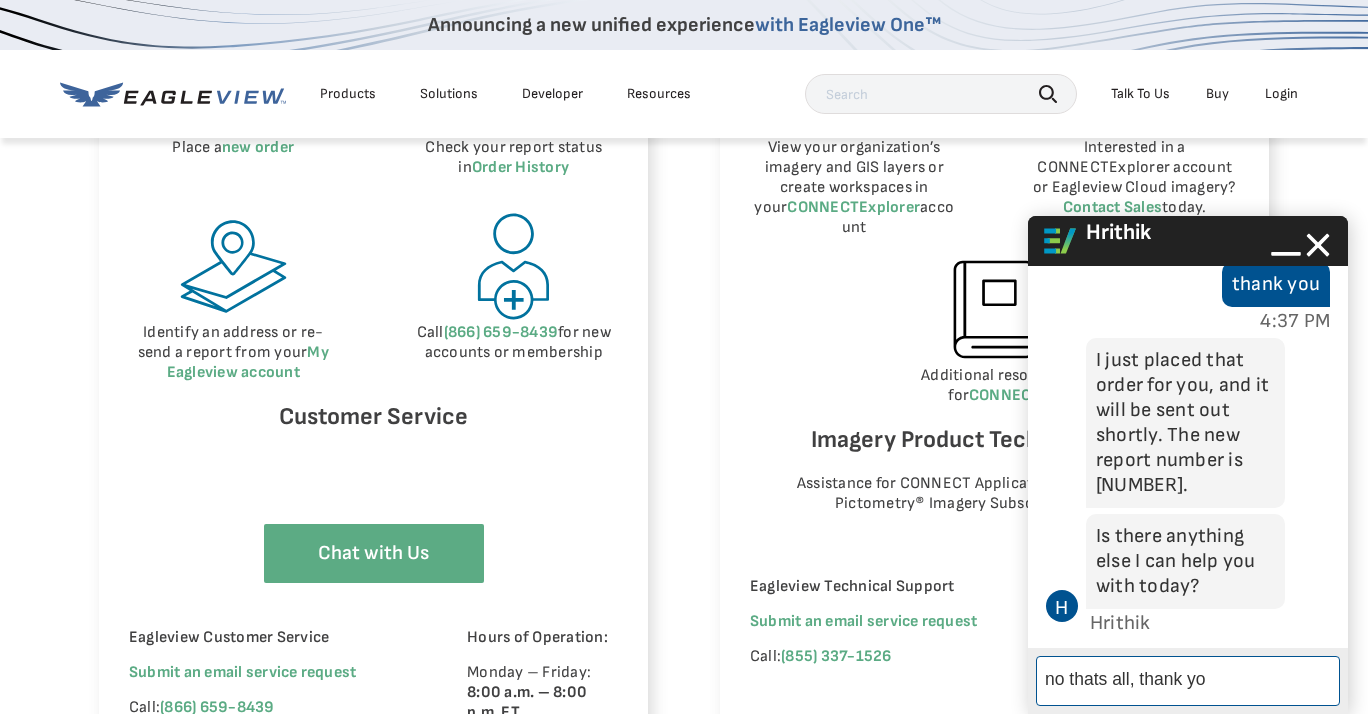 type on "no thats all, thank you" 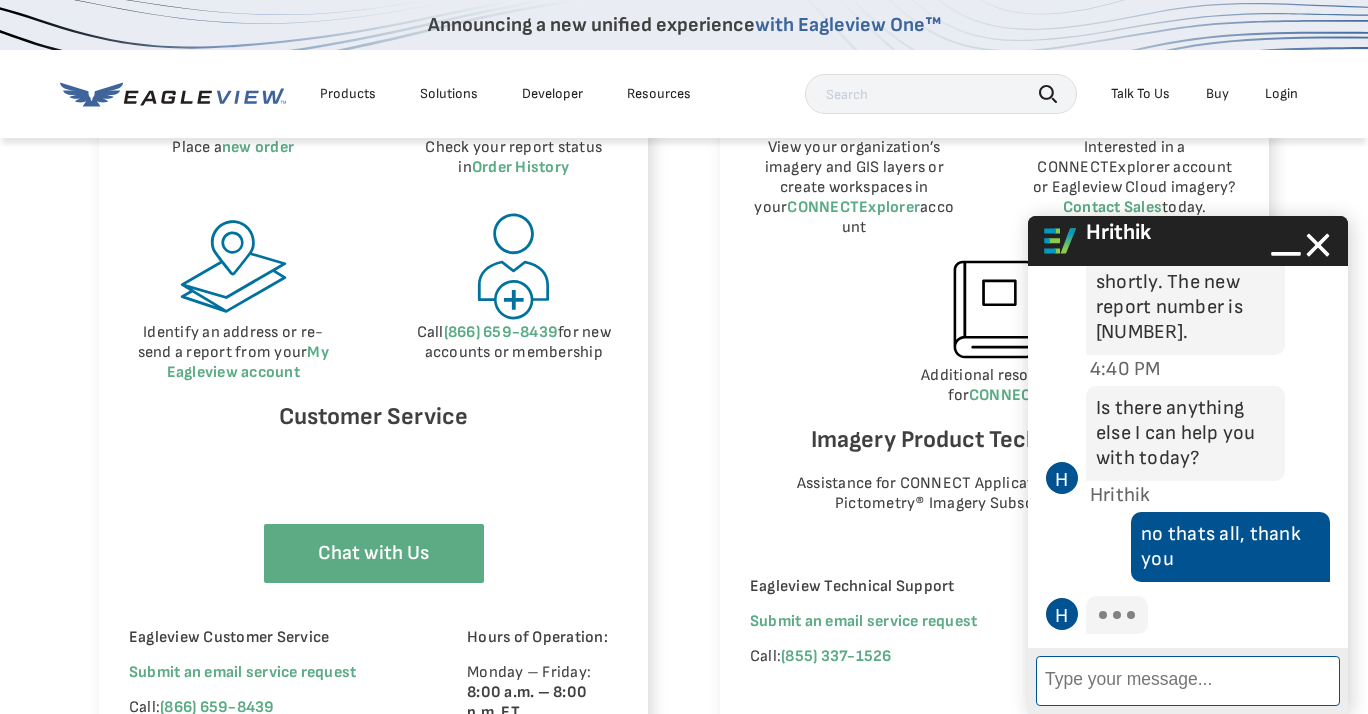 scroll, scrollTop: 2451, scrollLeft: 0, axis: vertical 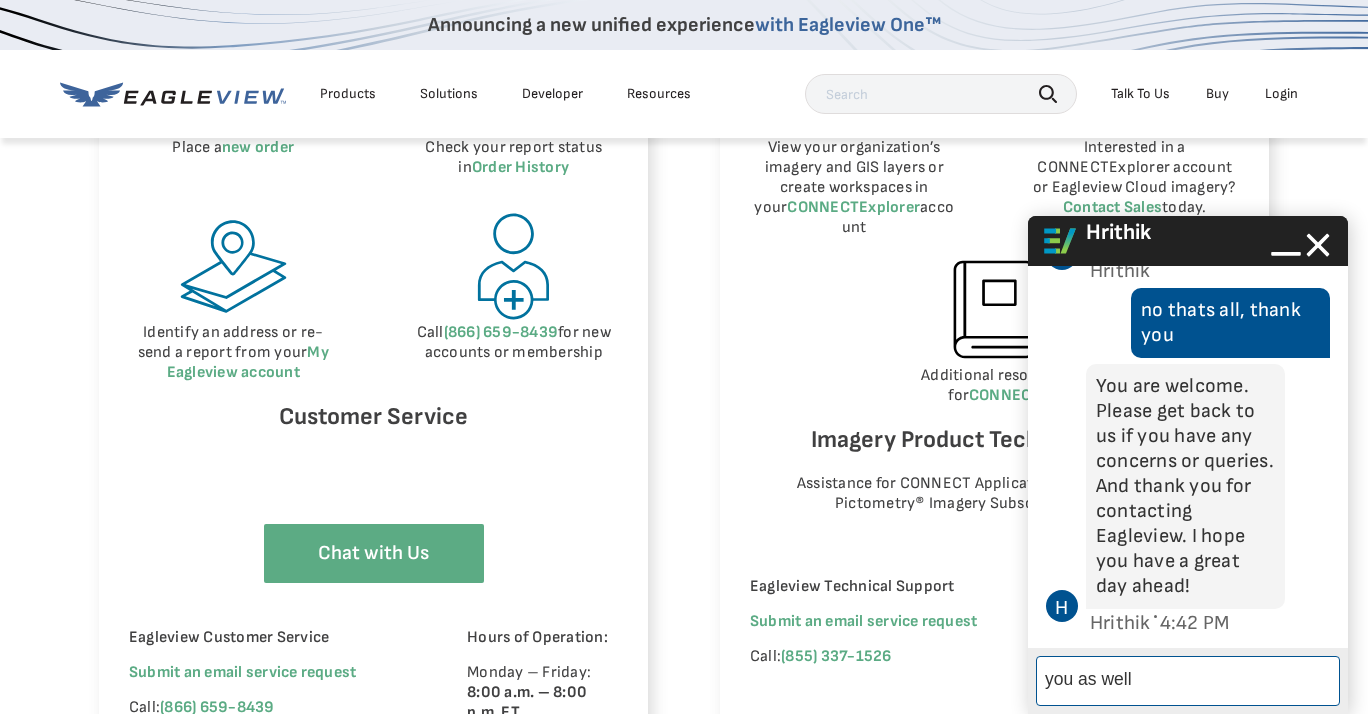 type on "you as well!" 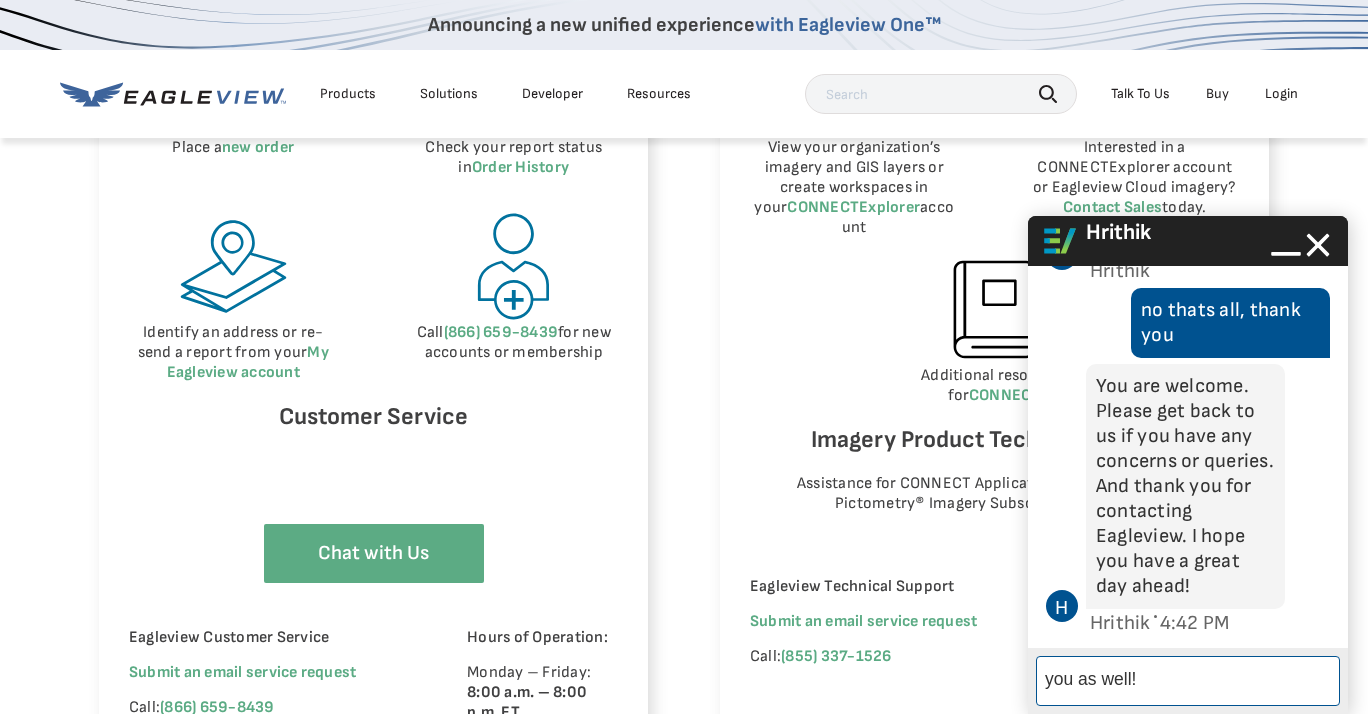type 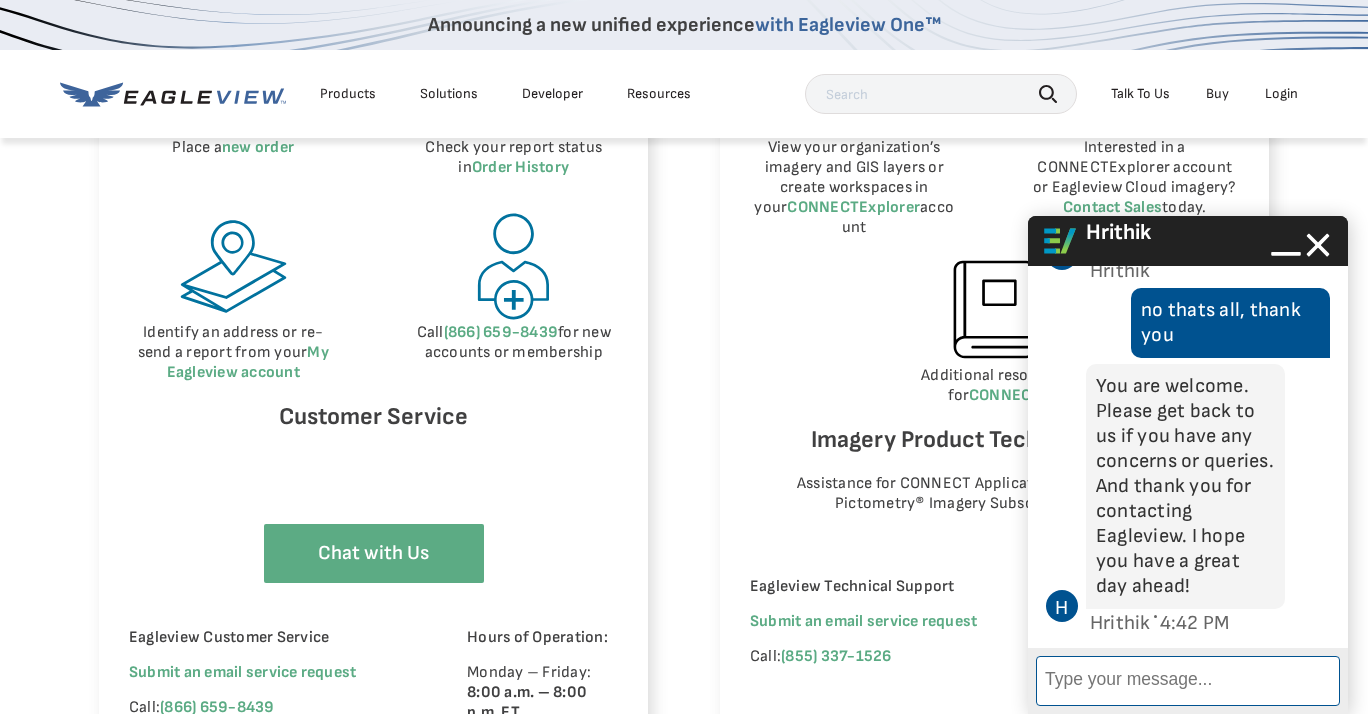 scroll, scrollTop: 2502, scrollLeft: 0, axis: vertical 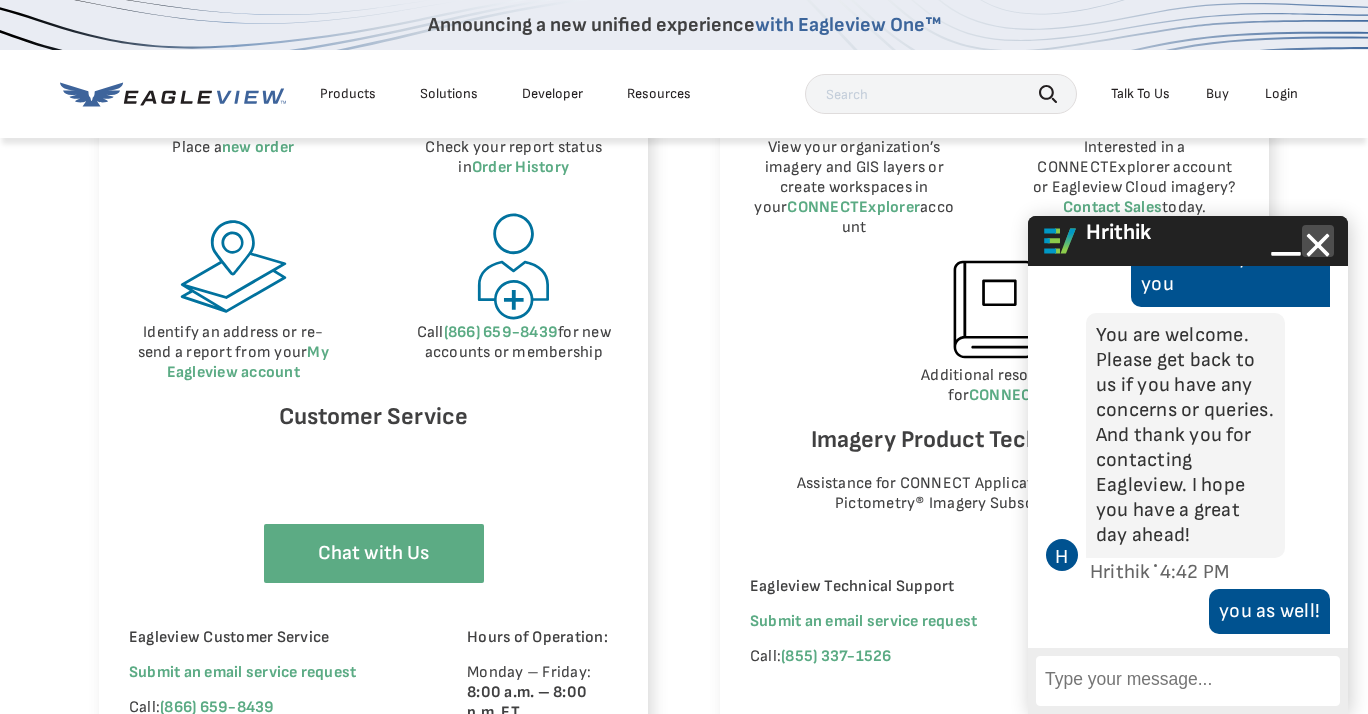 click 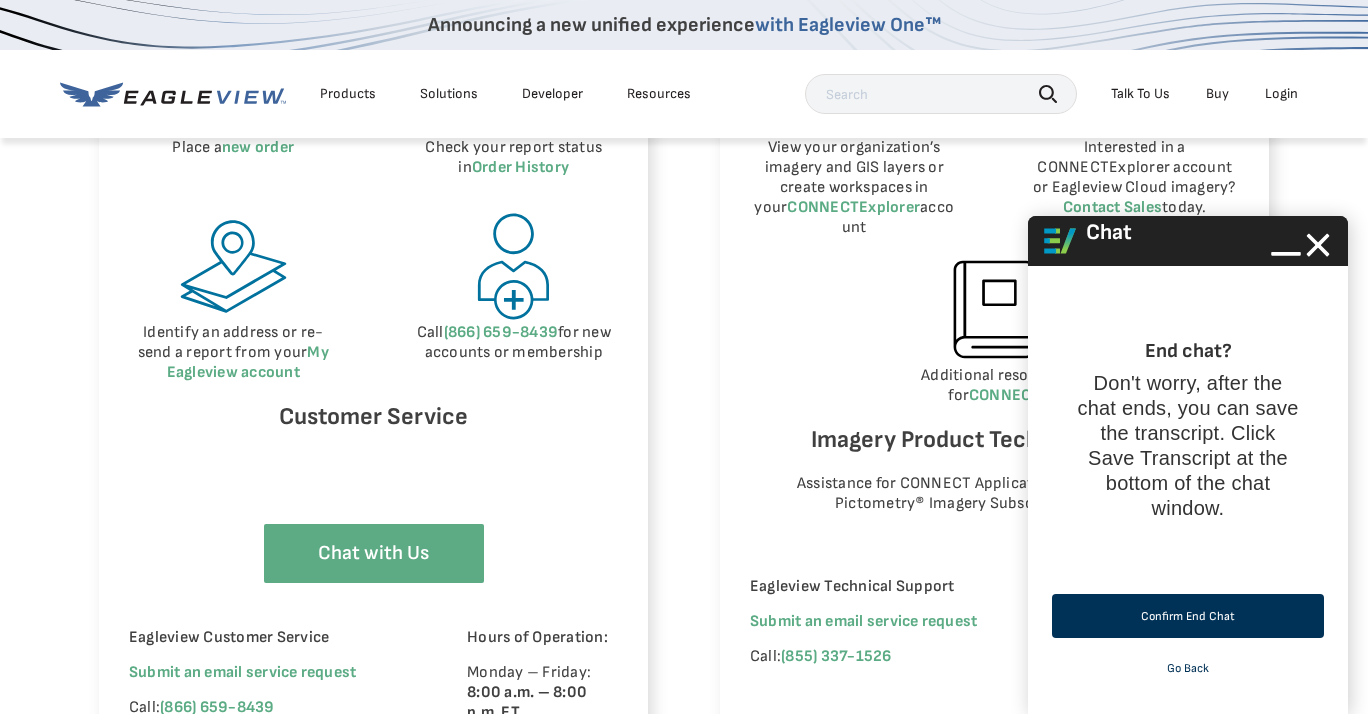 click on "Confirm End Chat" at bounding box center (1188, 616) 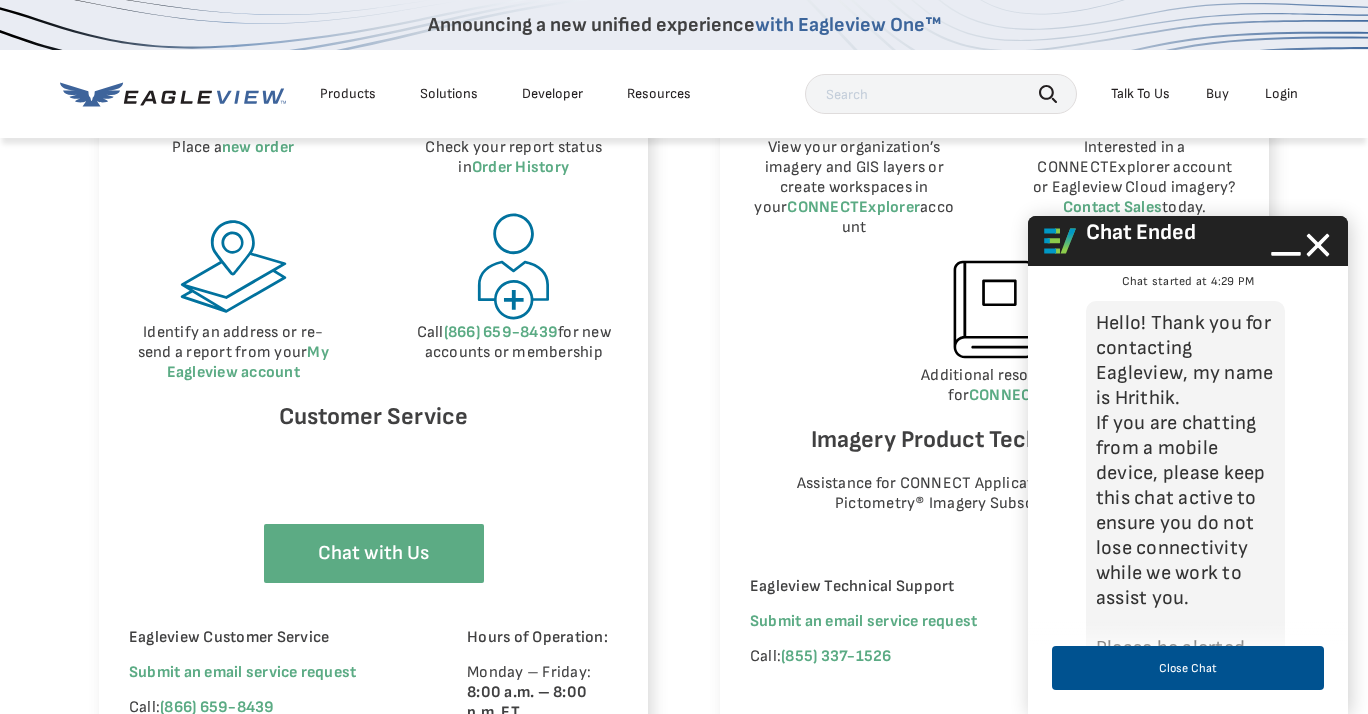 scroll, scrollTop: 2545, scrollLeft: 0, axis: vertical 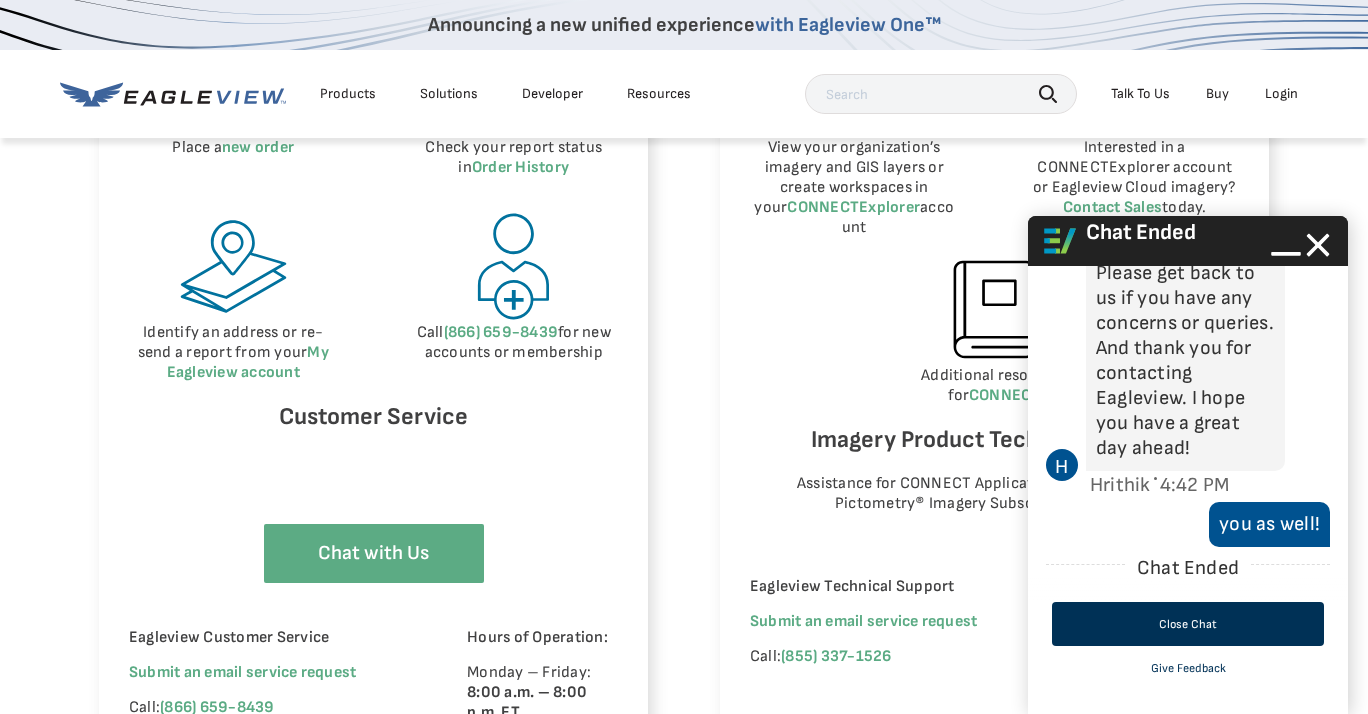 click on "Close Chat" at bounding box center (1188, 624) 